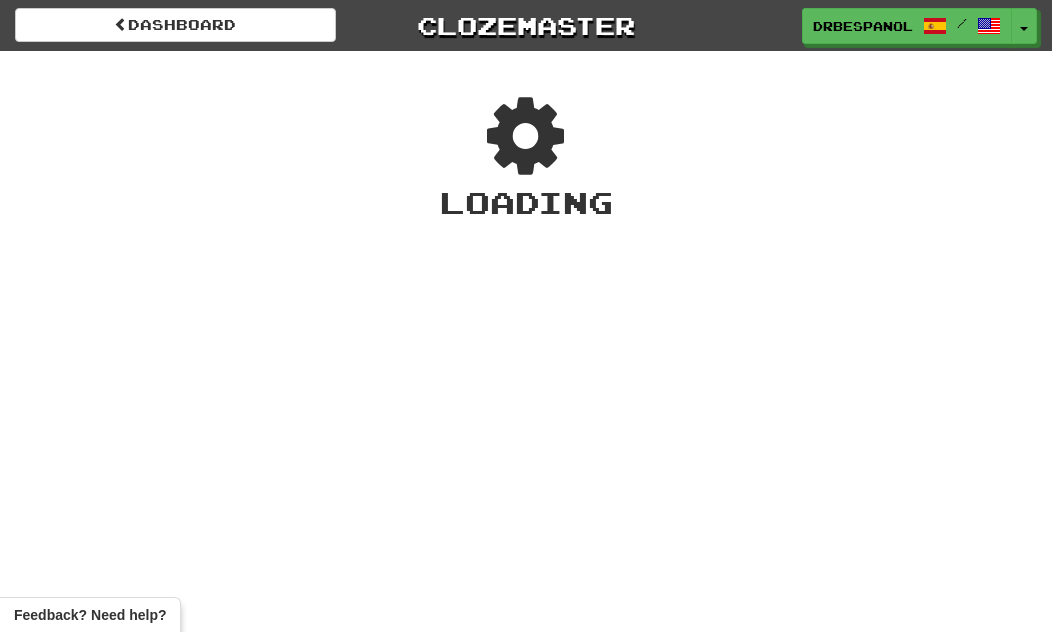 scroll, scrollTop: 54, scrollLeft: 0, axis: vertical 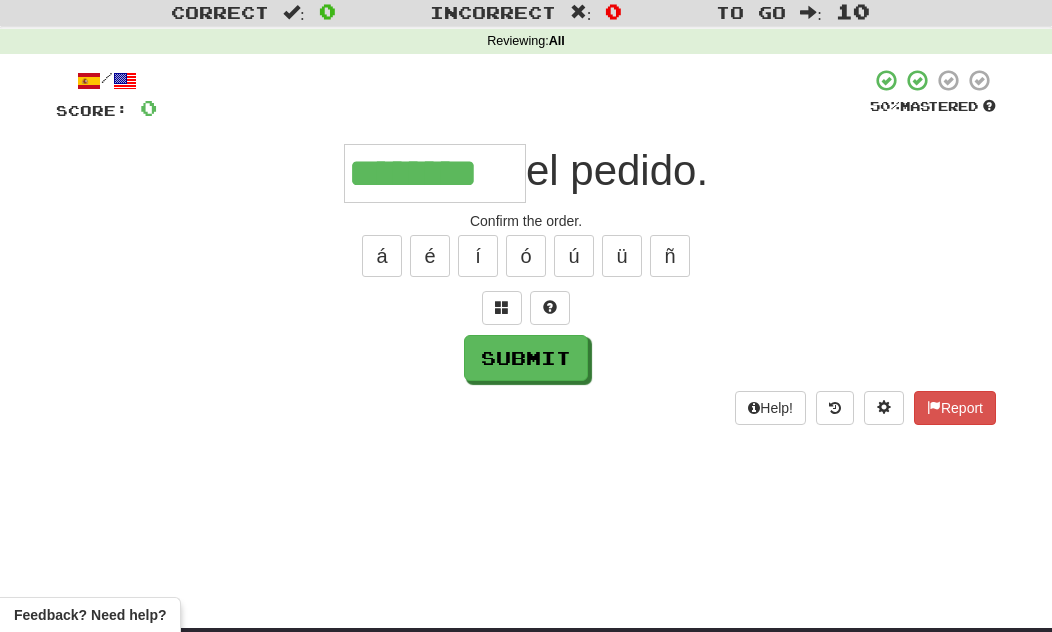 type on "********" 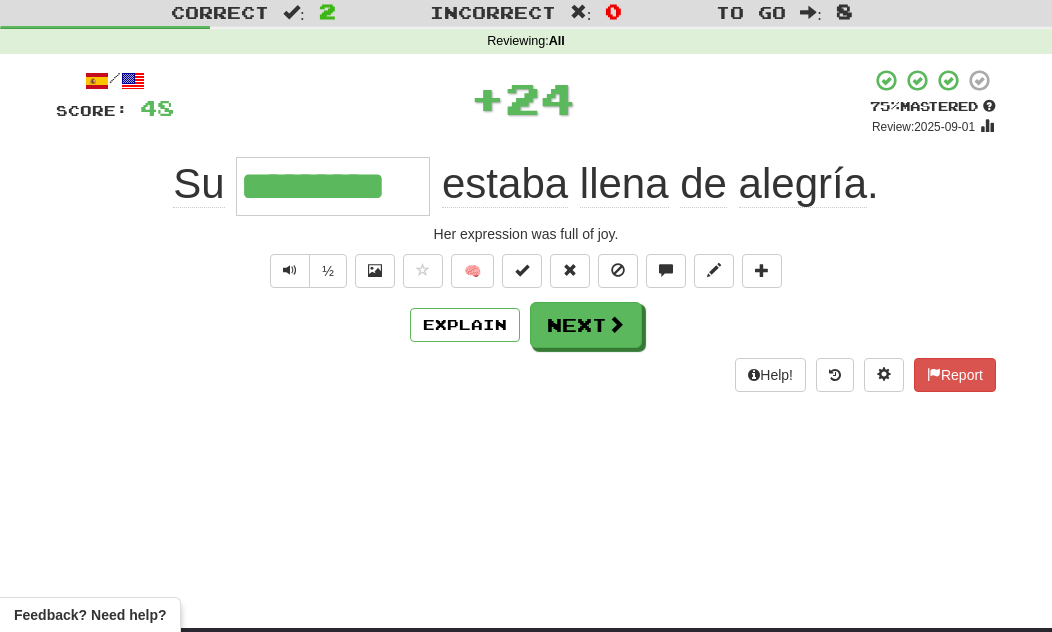 type on "*********" 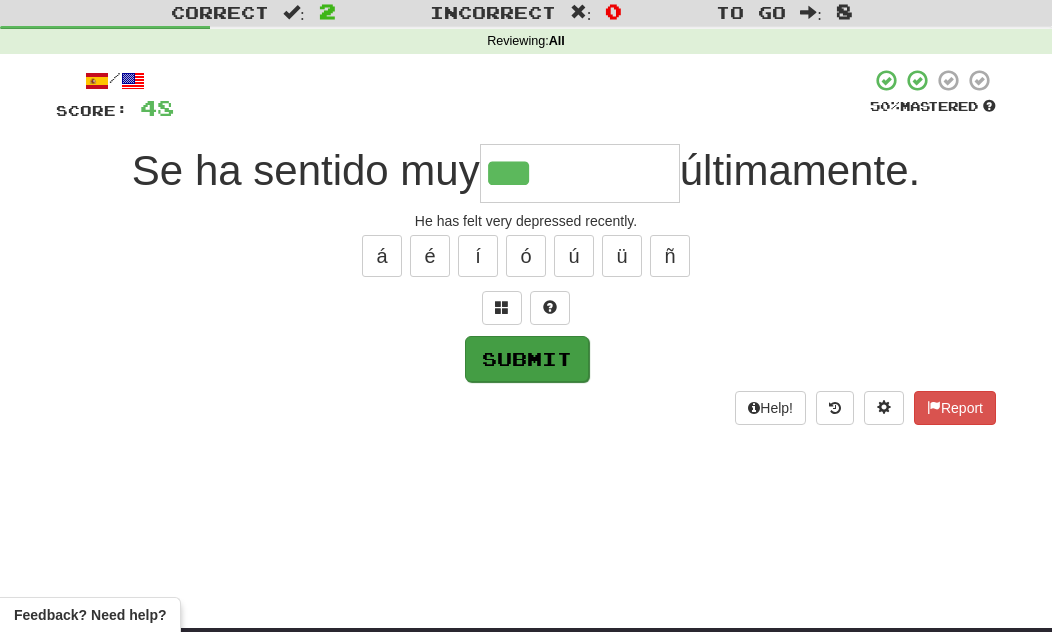 click on "Submit" at bounding box center [527, 359] 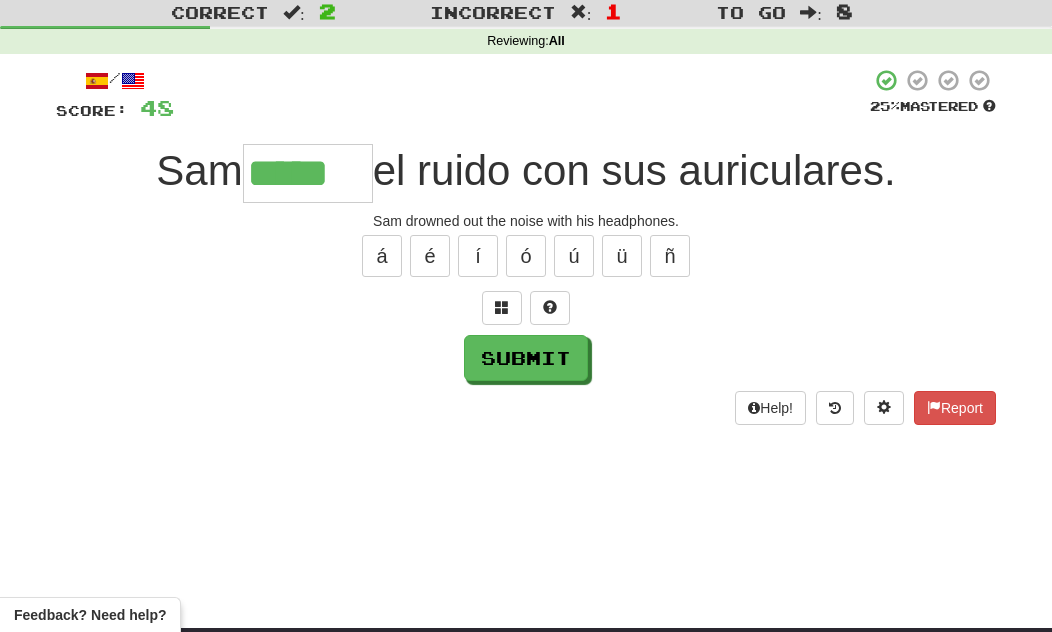 type on "*****" 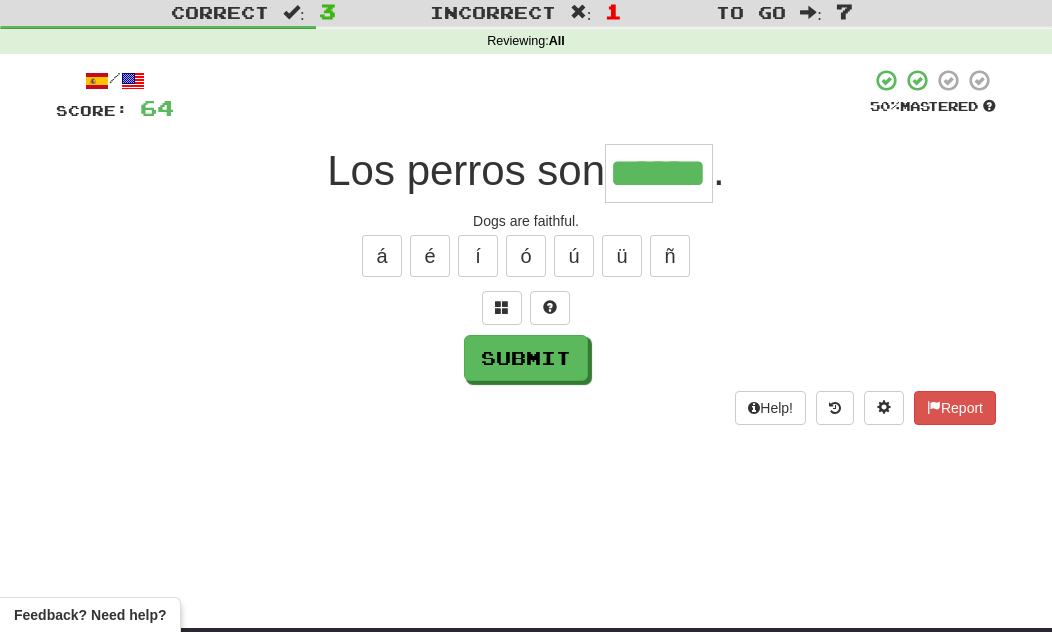 type on "******" 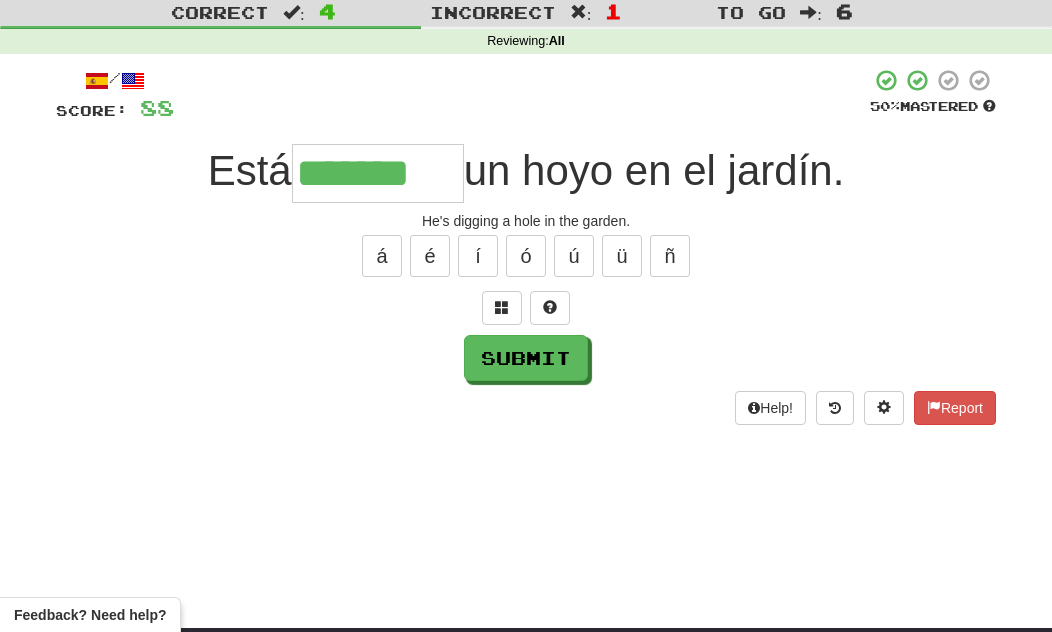 type on "*******" 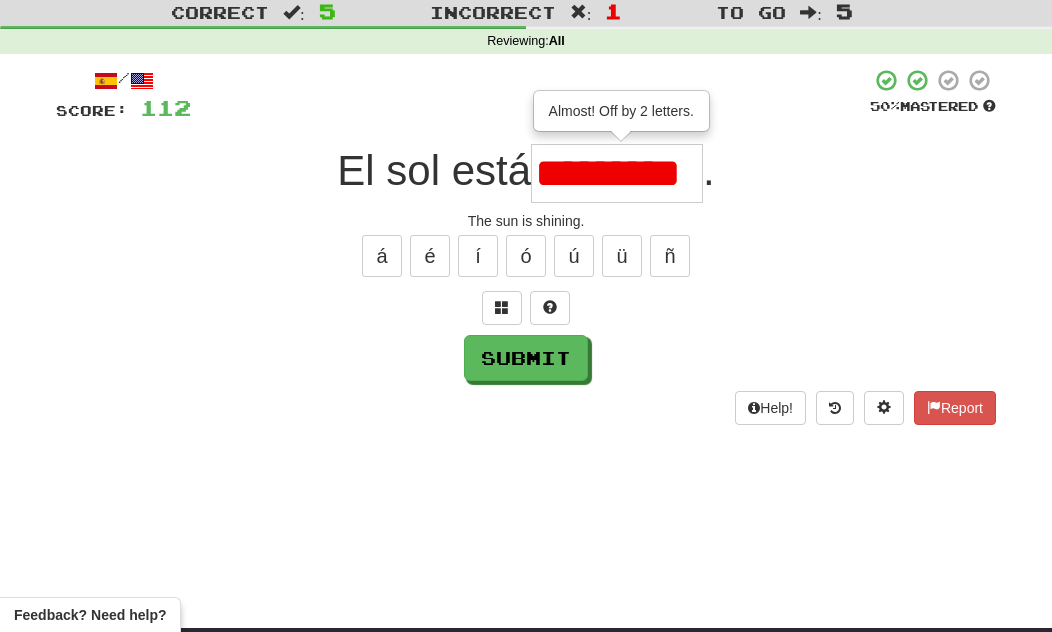 type on "*********" 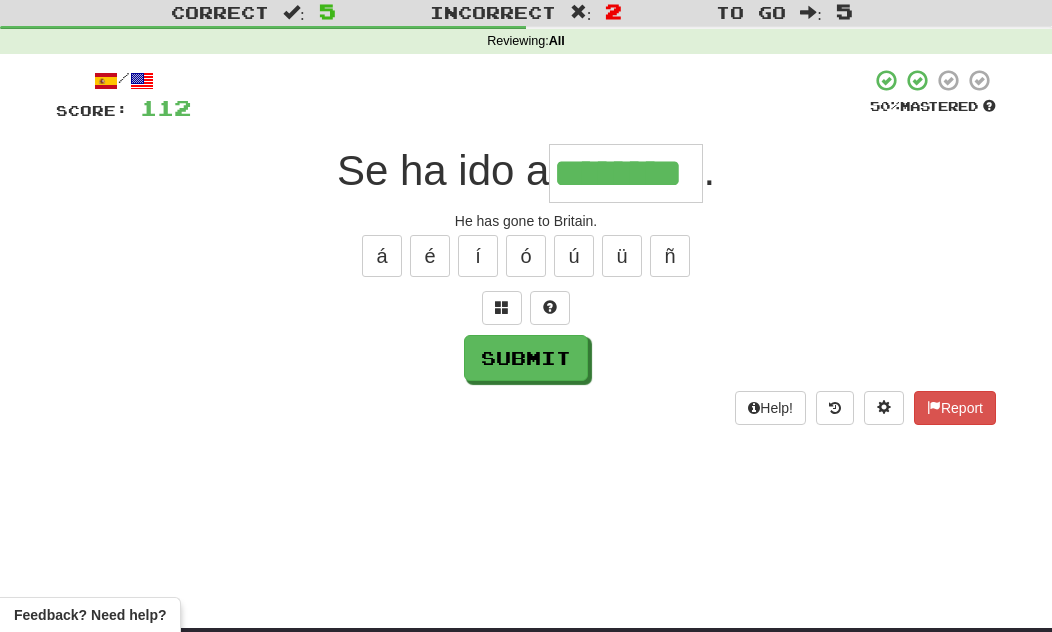 type on "********" 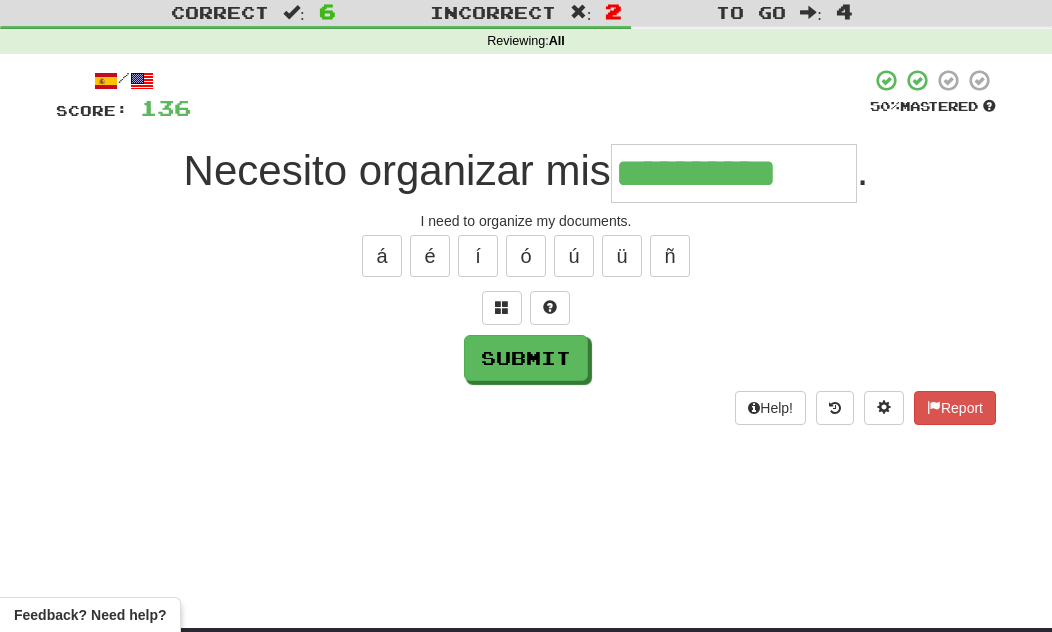 type on "**********" 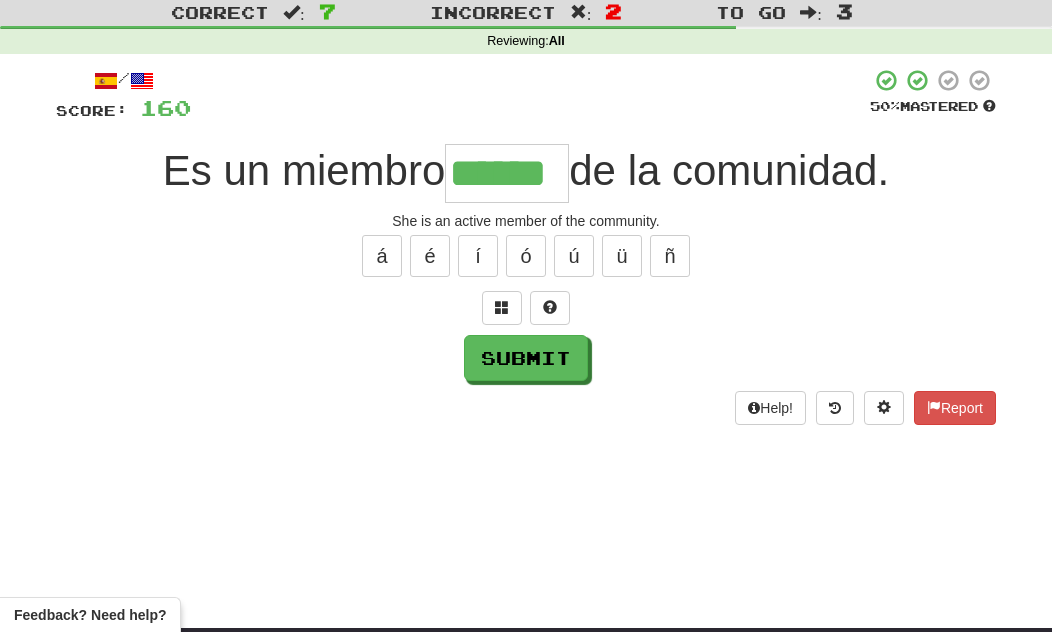 type on "******" 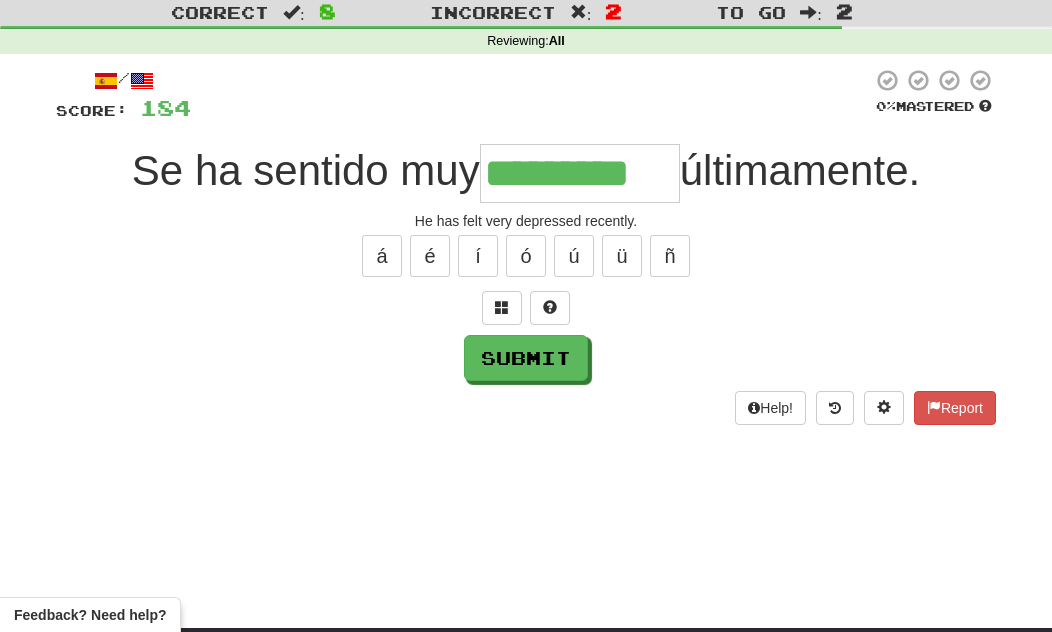 type on "*********" 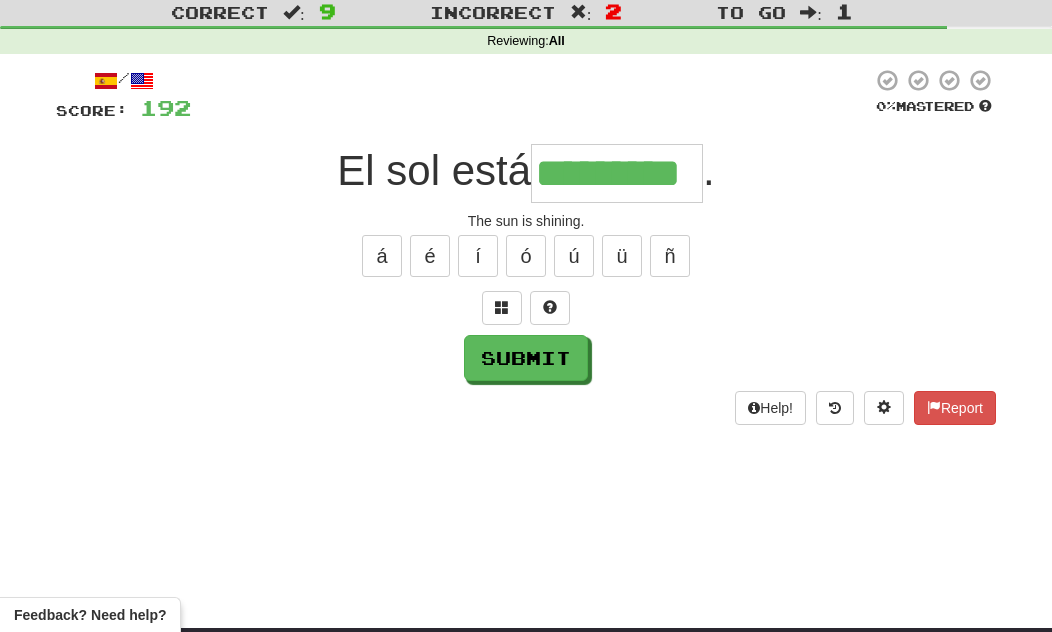 type on "*********" 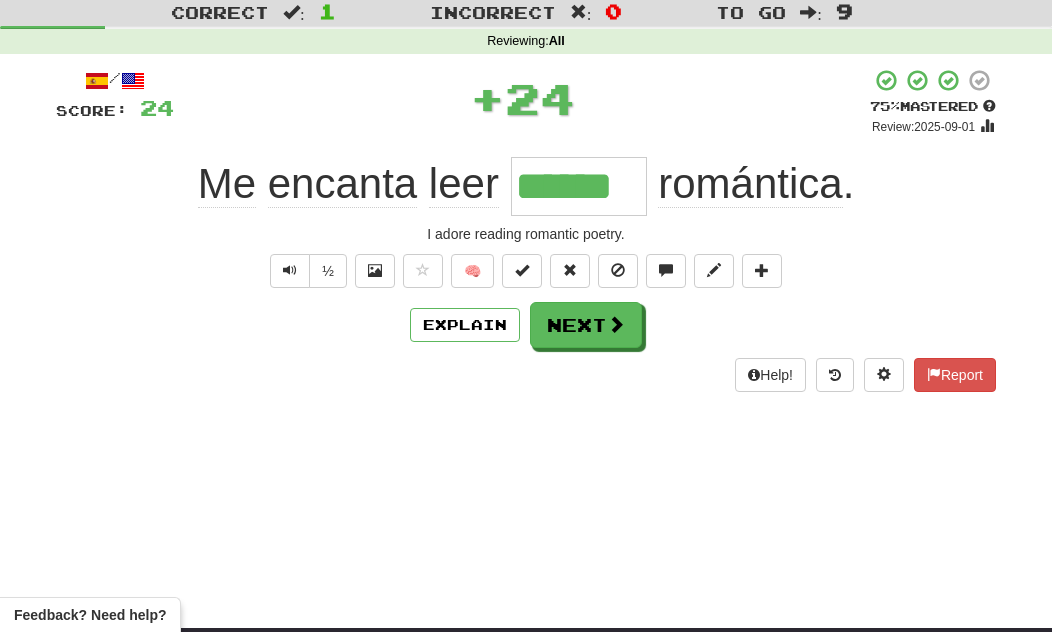 type on "******" 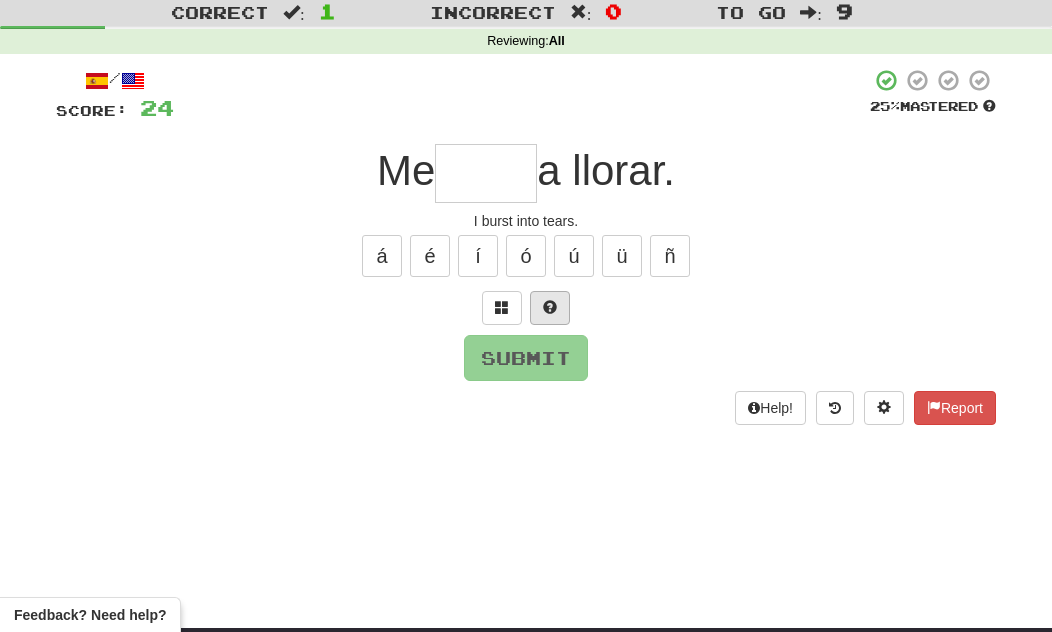 click at bounding box center [550, 308] 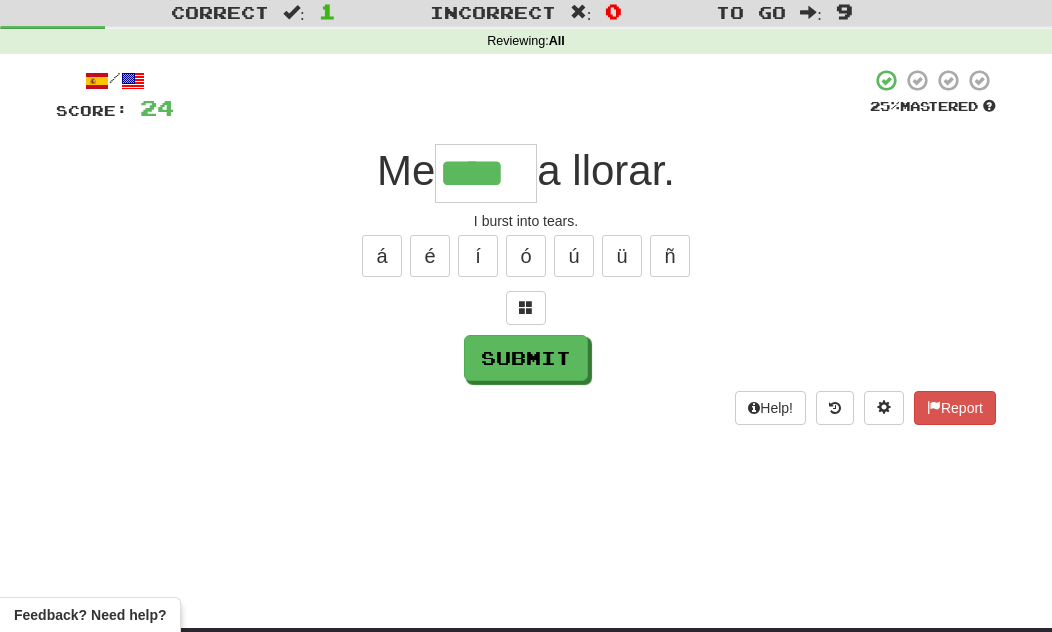 type on "****" 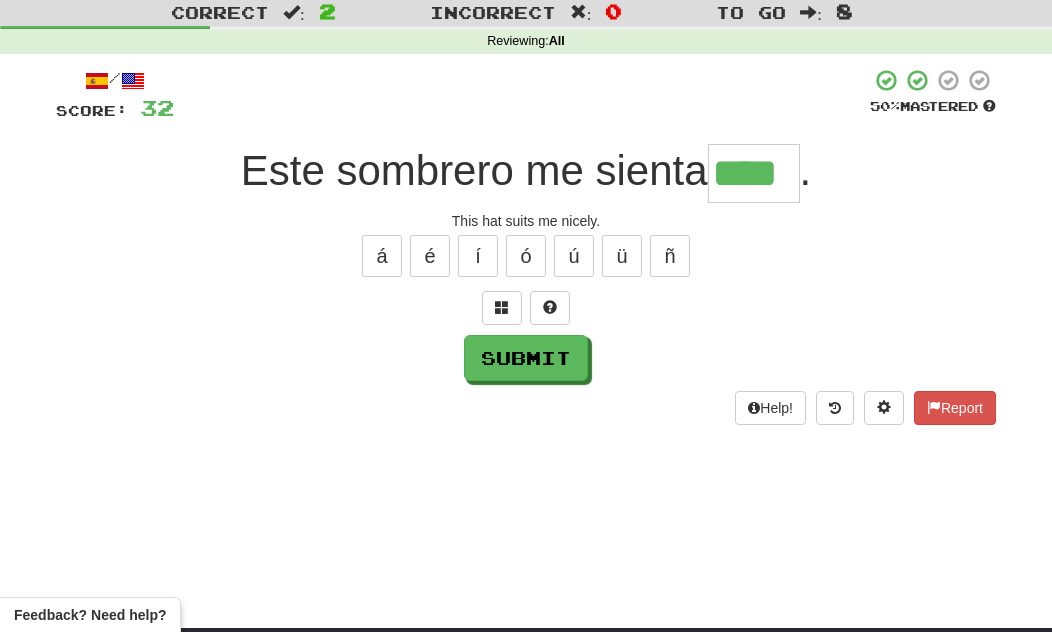 type on "****" 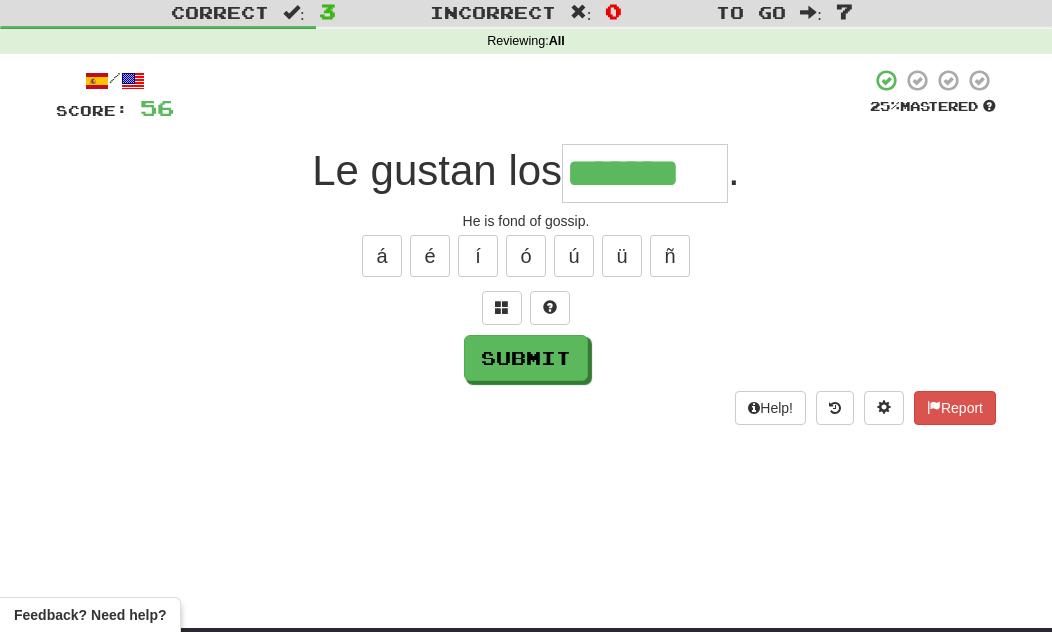 type on "*******" 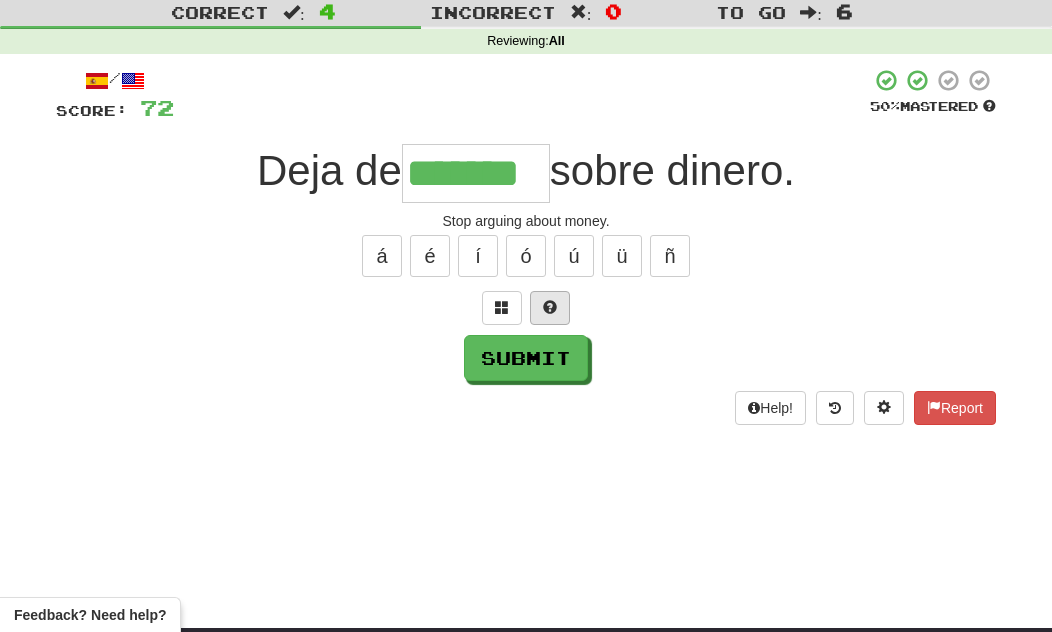 click at bounding box center (550, 307) 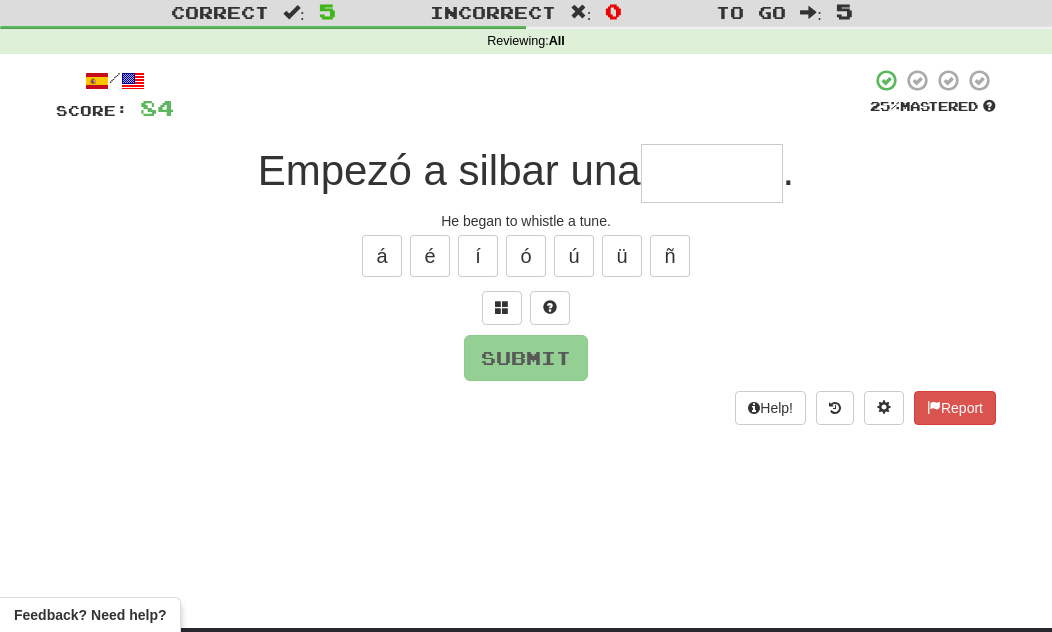 type on "******" 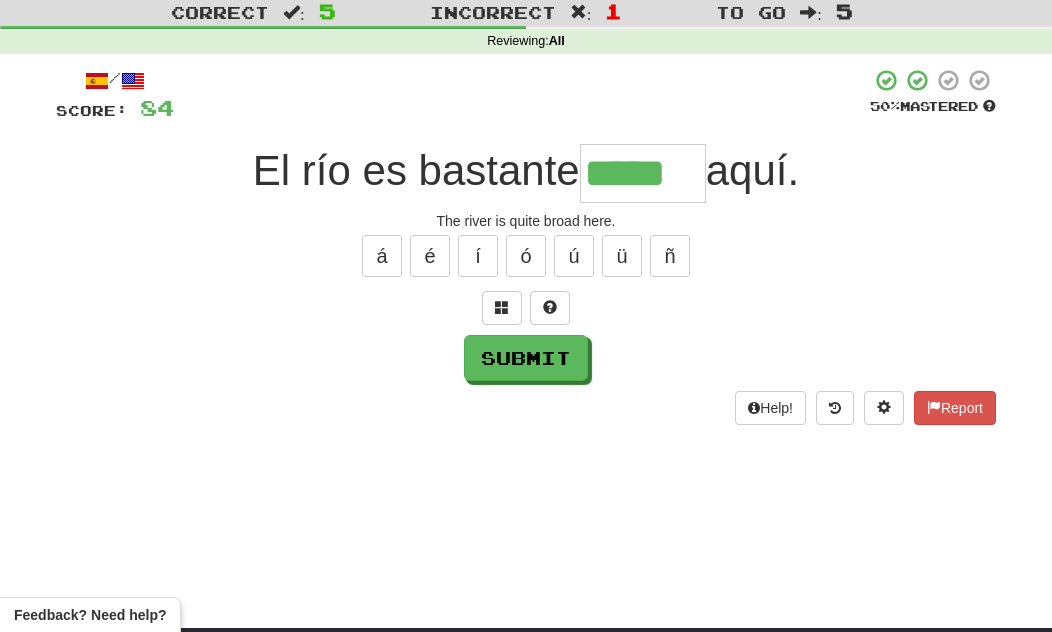 type on "*****" 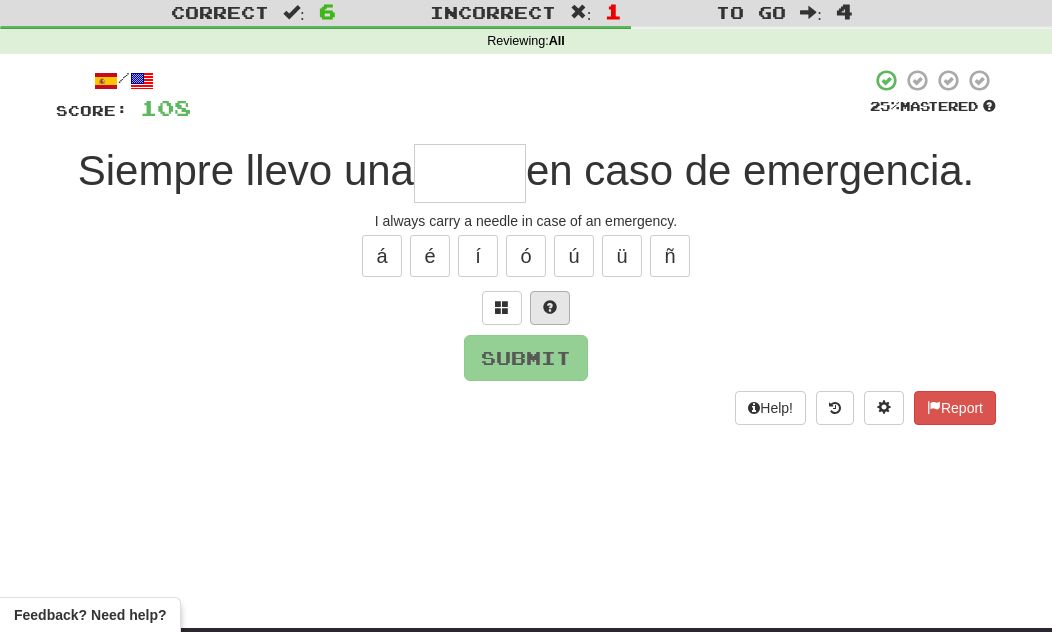 click at bounding box center [550, 307] 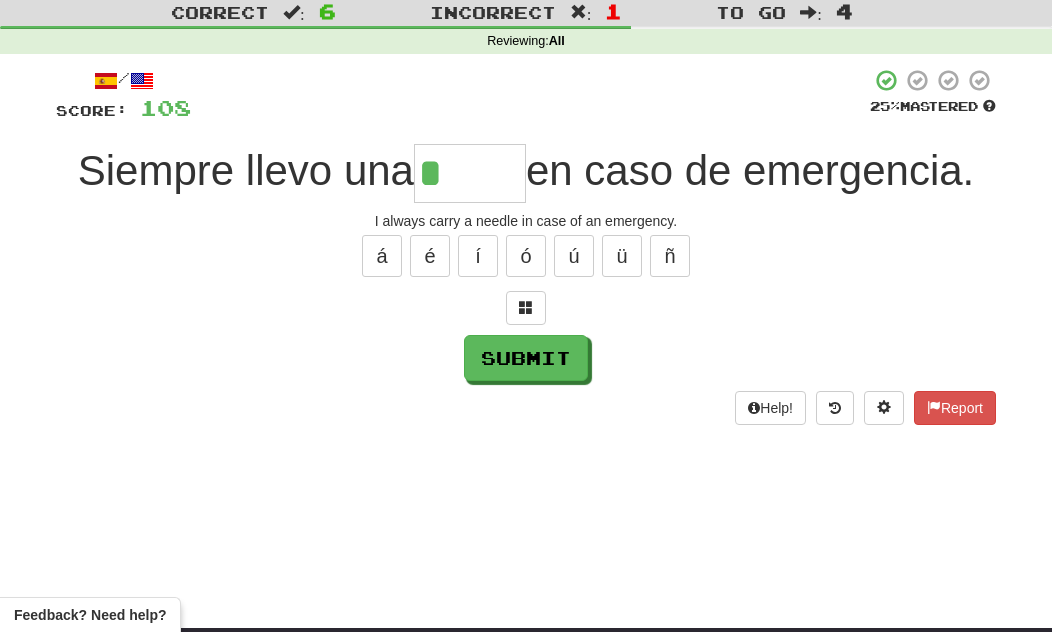 type on "*****" 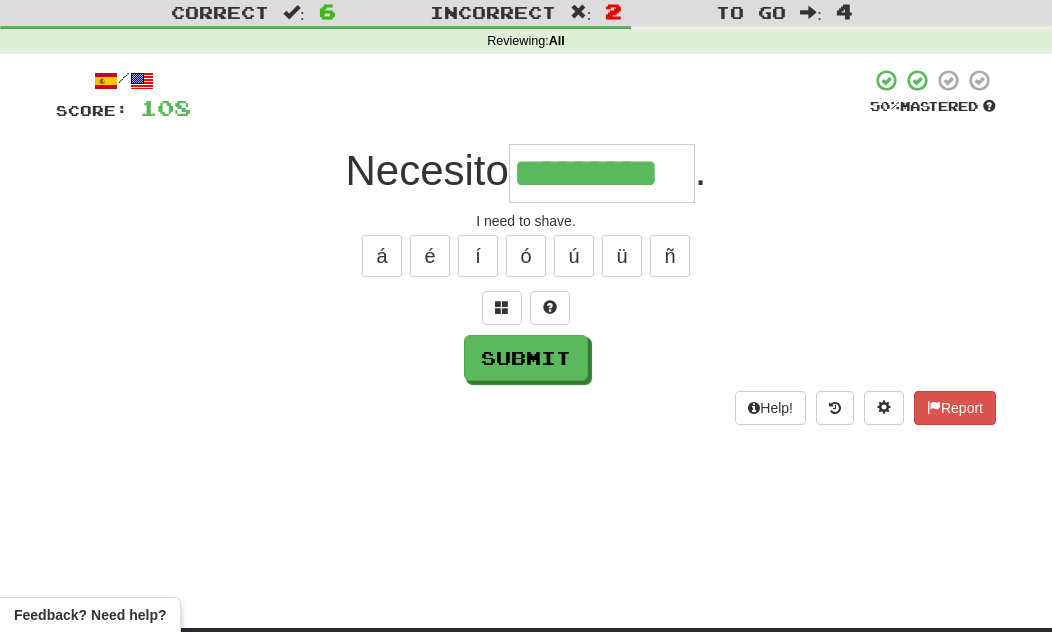 type on "*********" 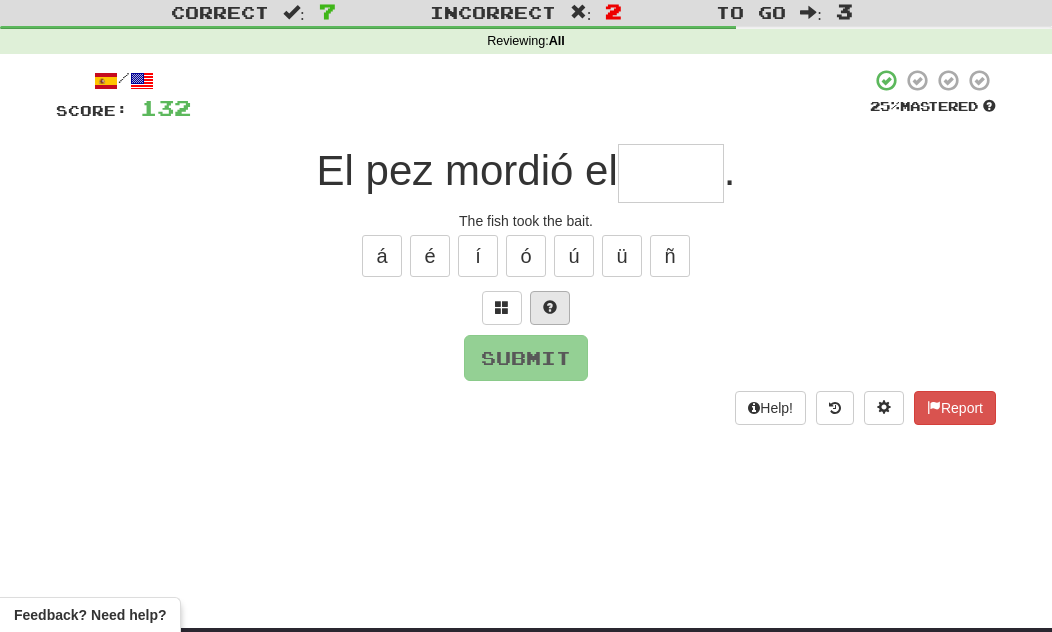 click at bounding box center (550, 308) 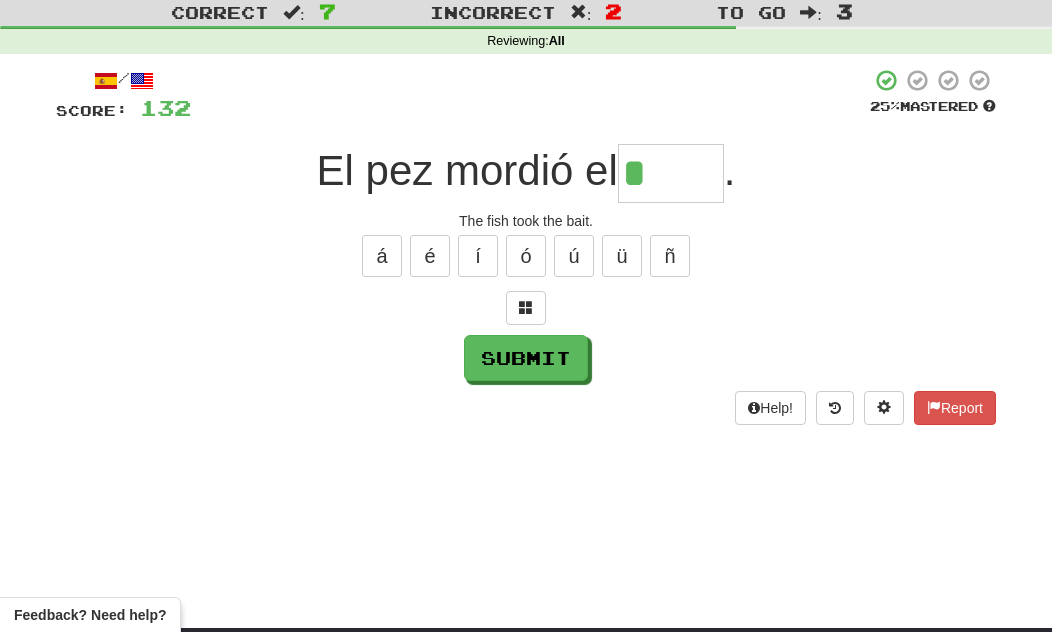 type on "****" 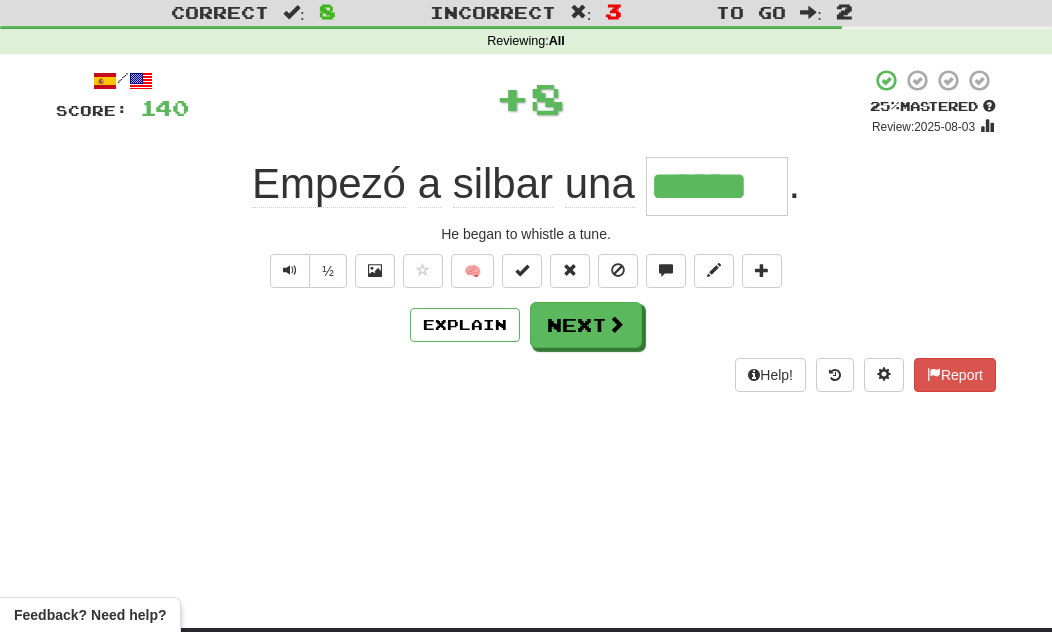type on "******" 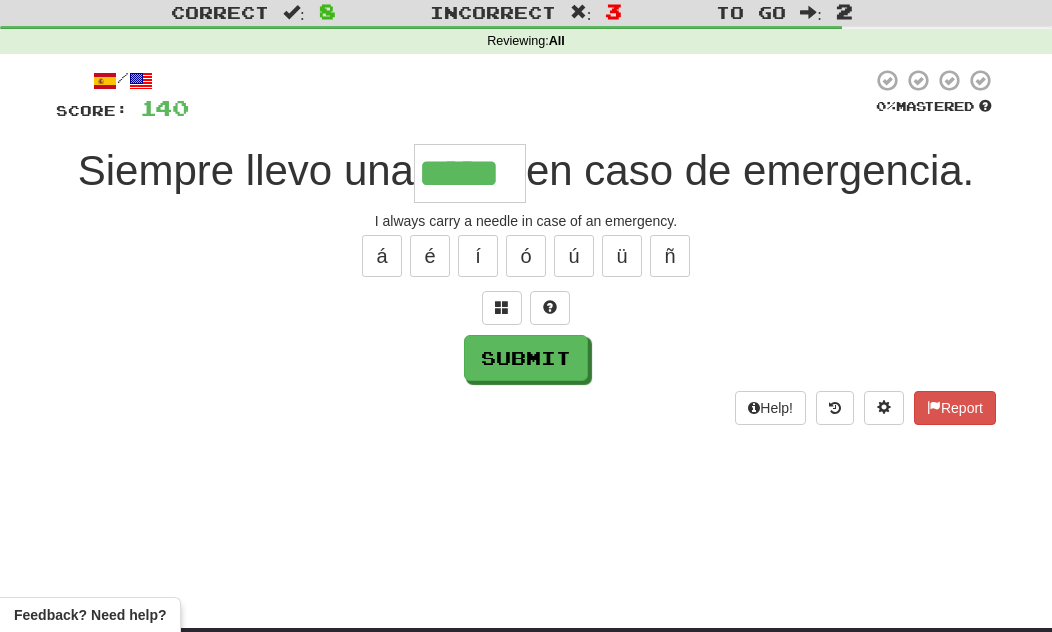 type on "*****" 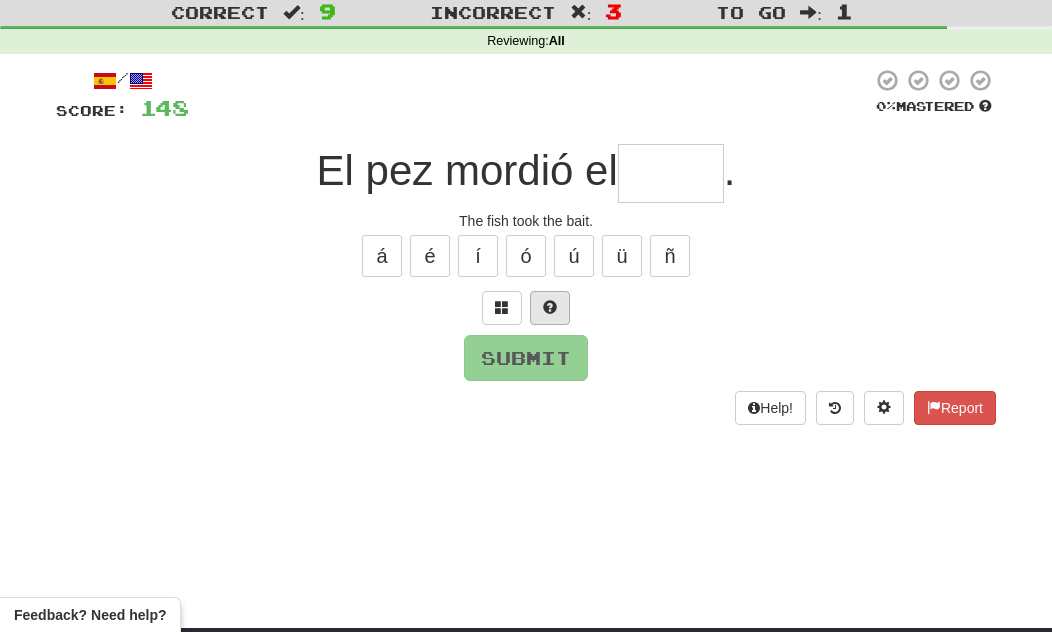 click at bounding box center [550, 307] 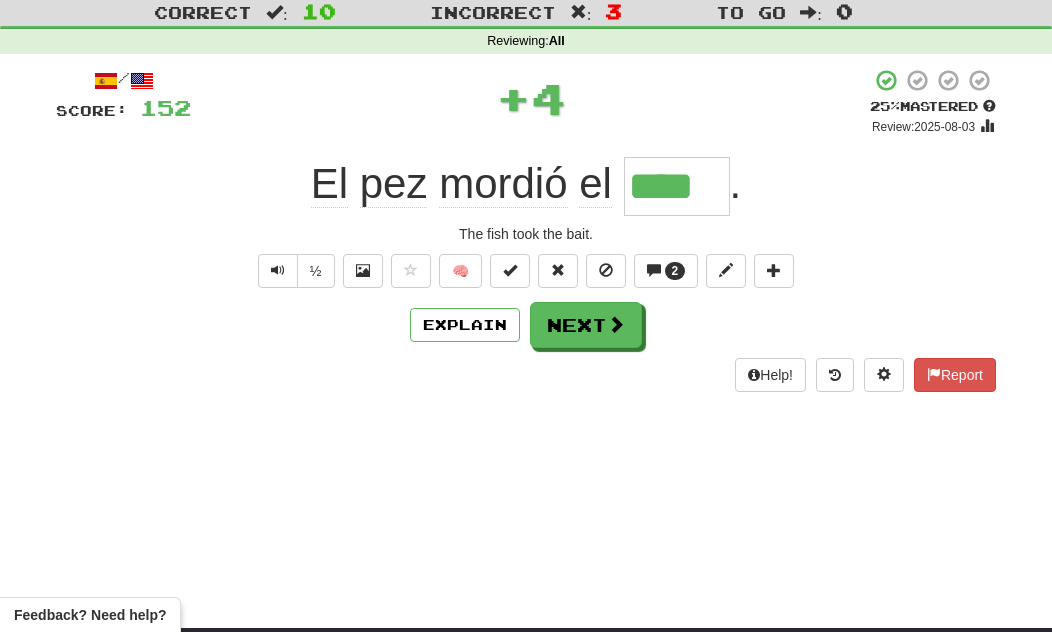 type on "****" 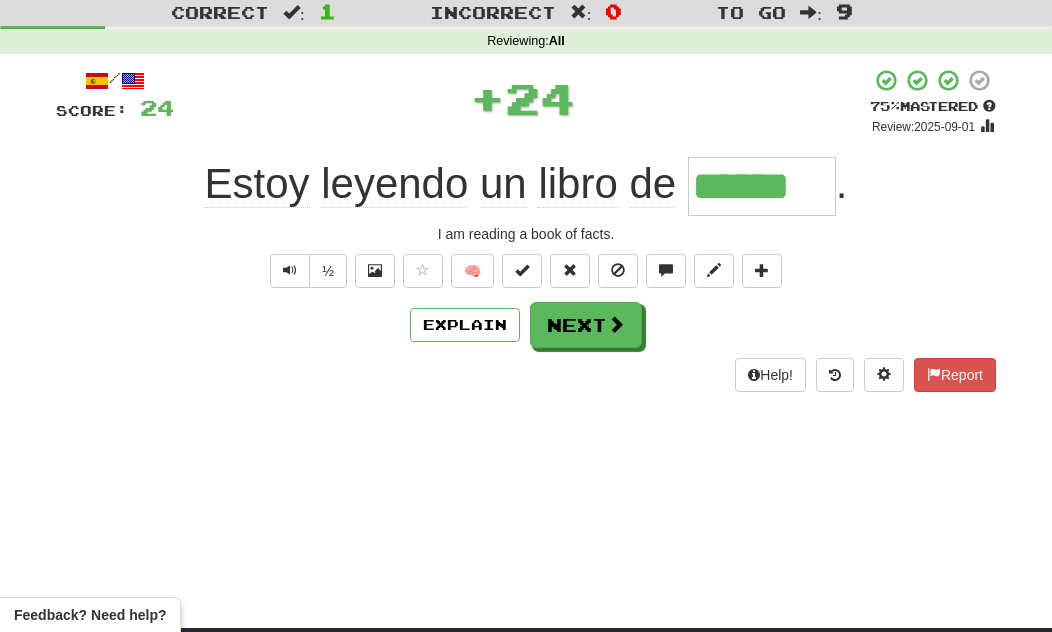 type on "******" 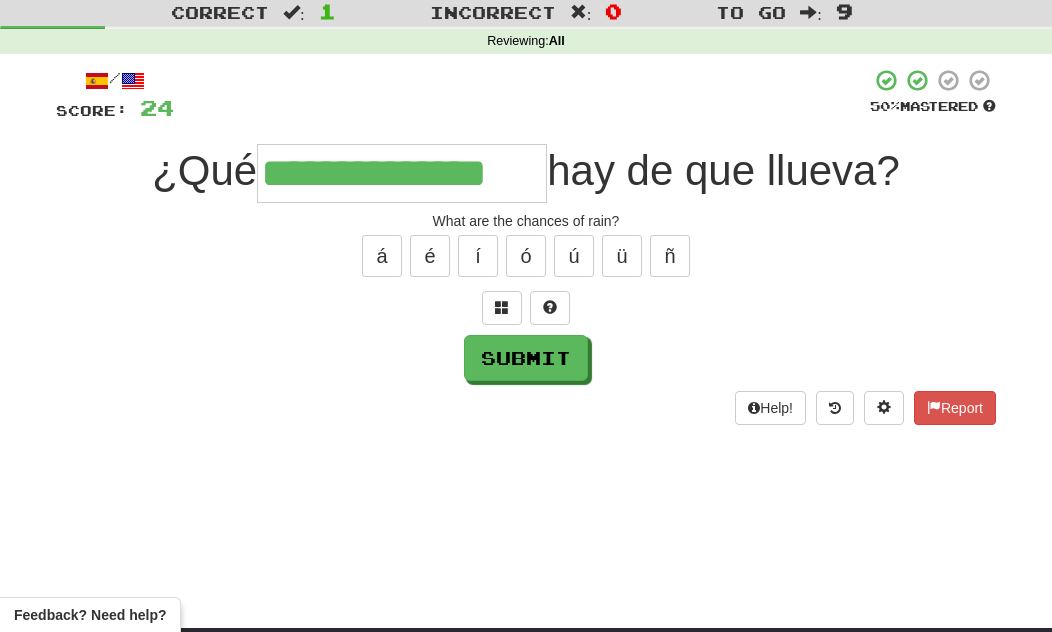 type on "**********" 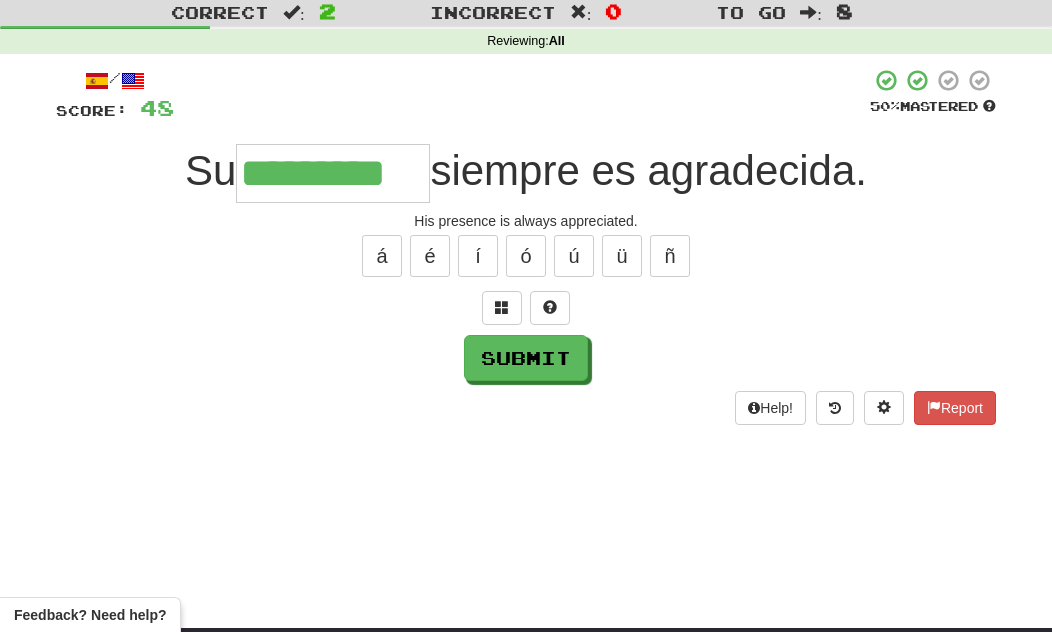 type on "*********" 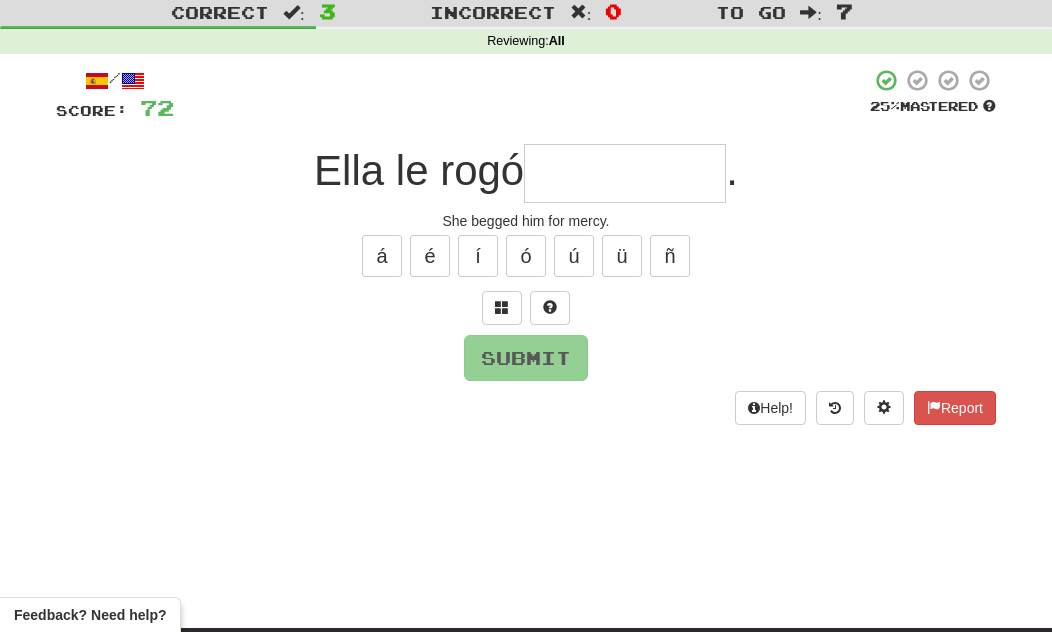 type on "*" 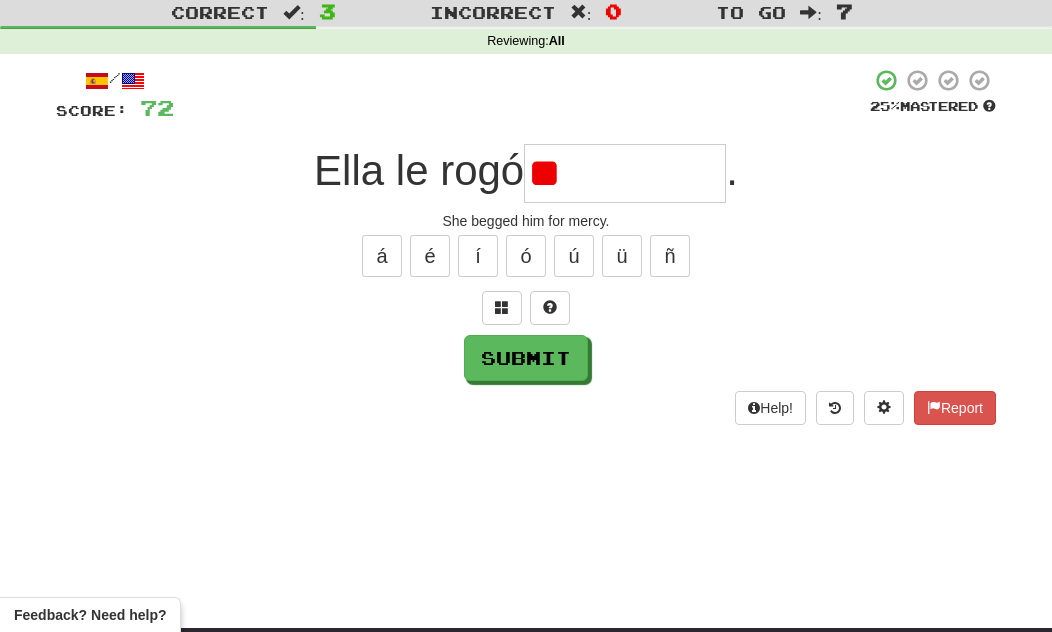 type on "*" 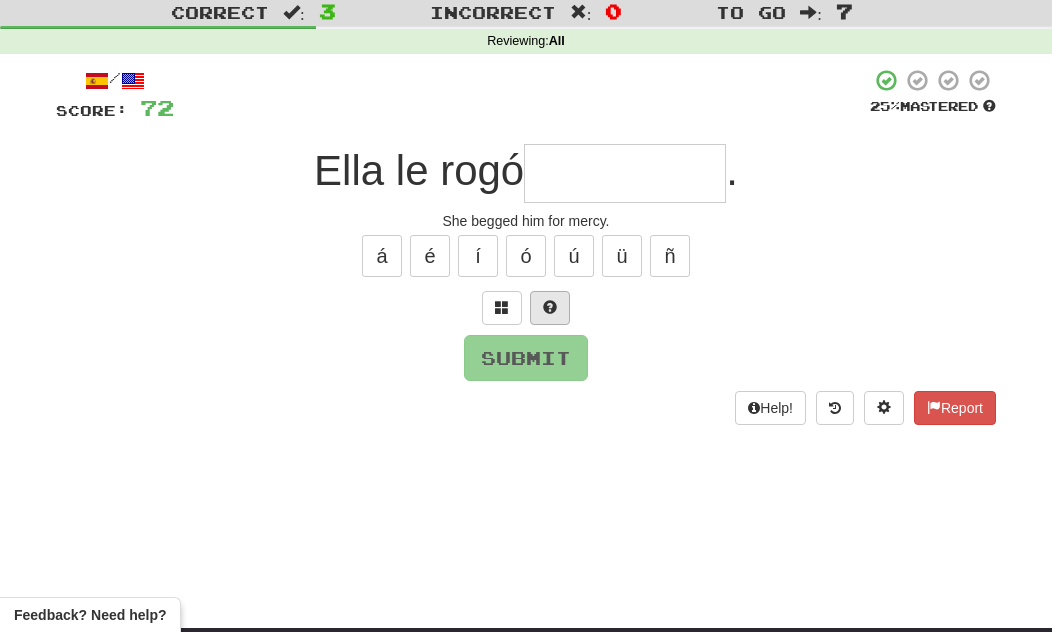 click at bounding box center [550, 307] 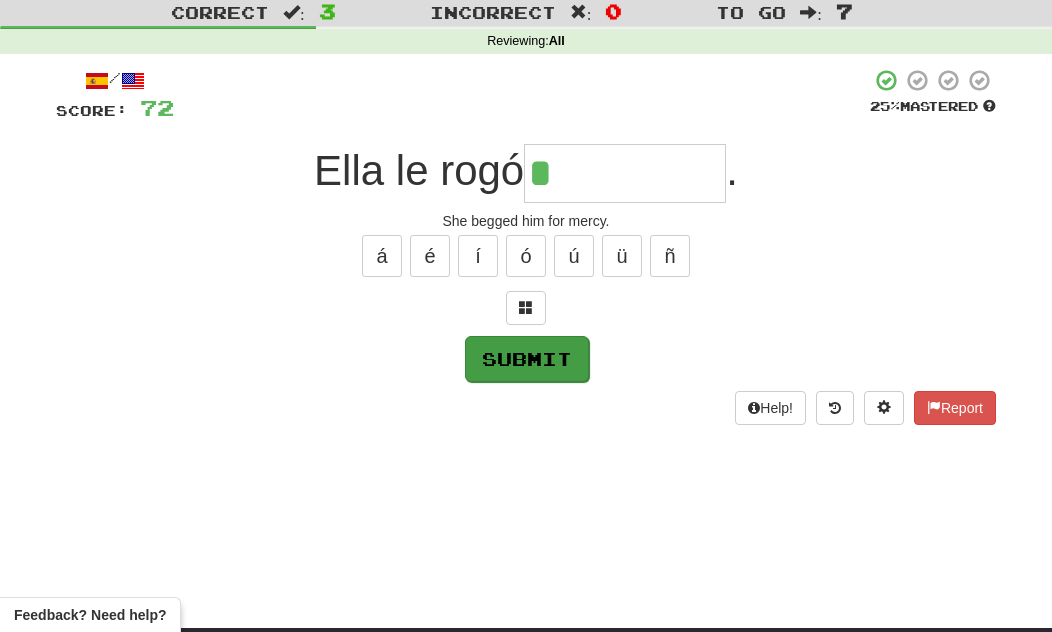 click on "Submit" at bounding box center (527, 359) 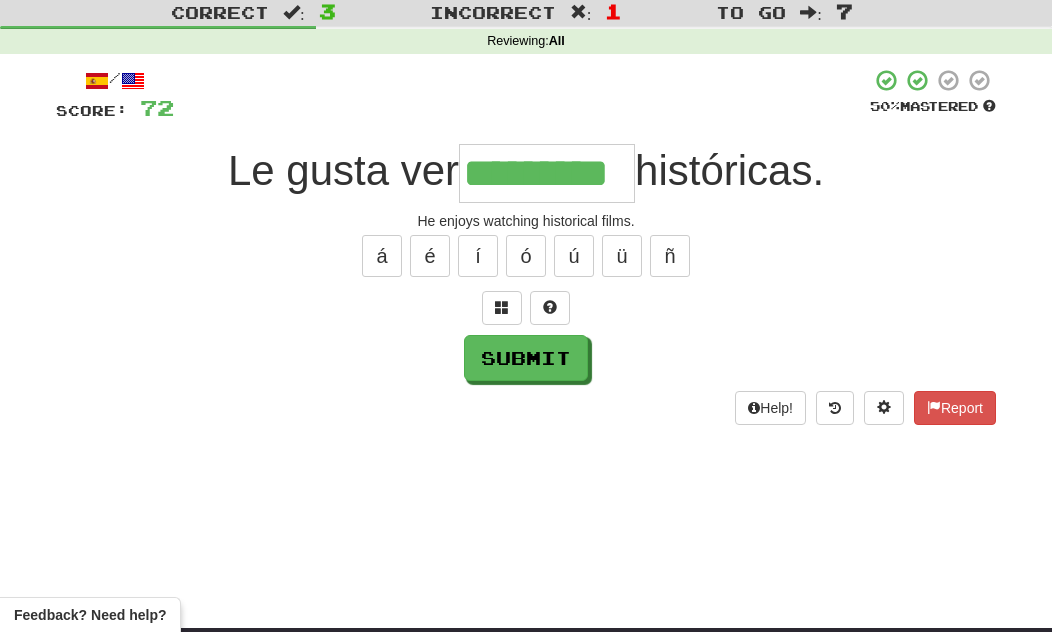 type on "*********" 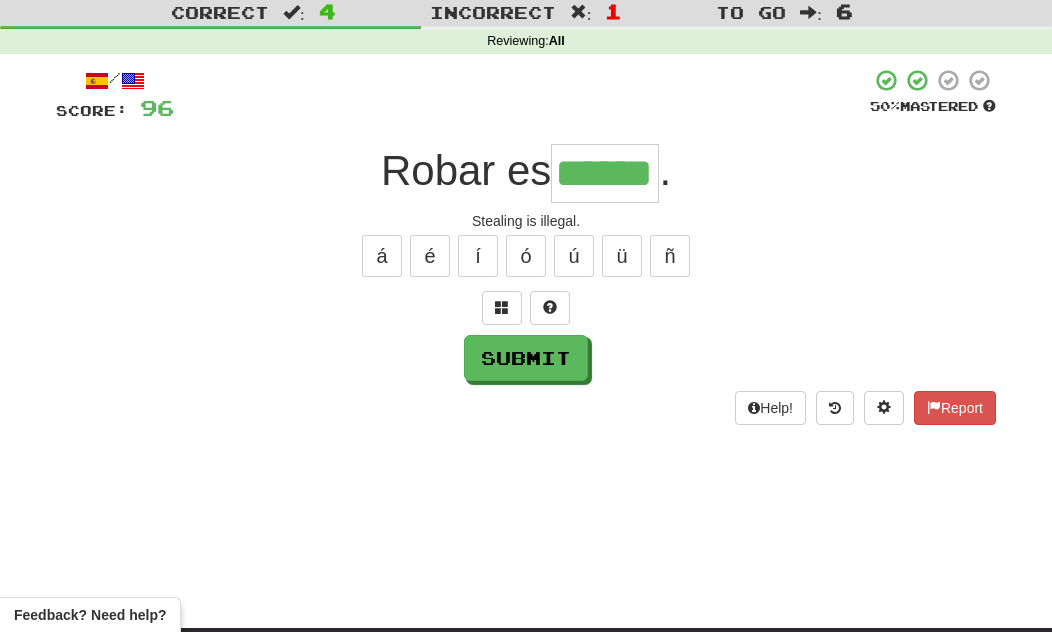 type on "******" 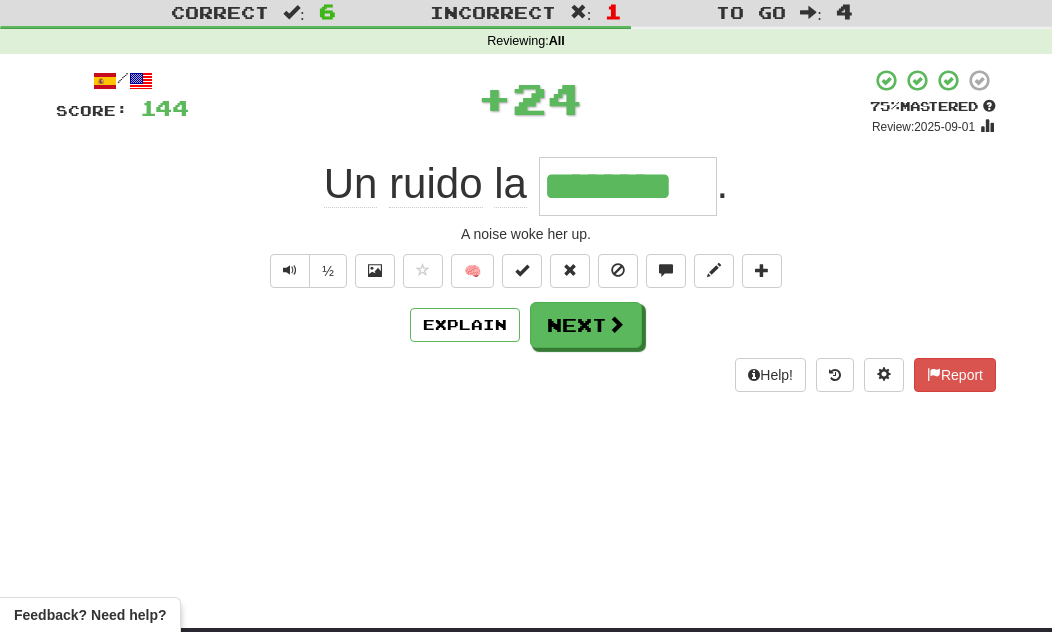 type on "********" 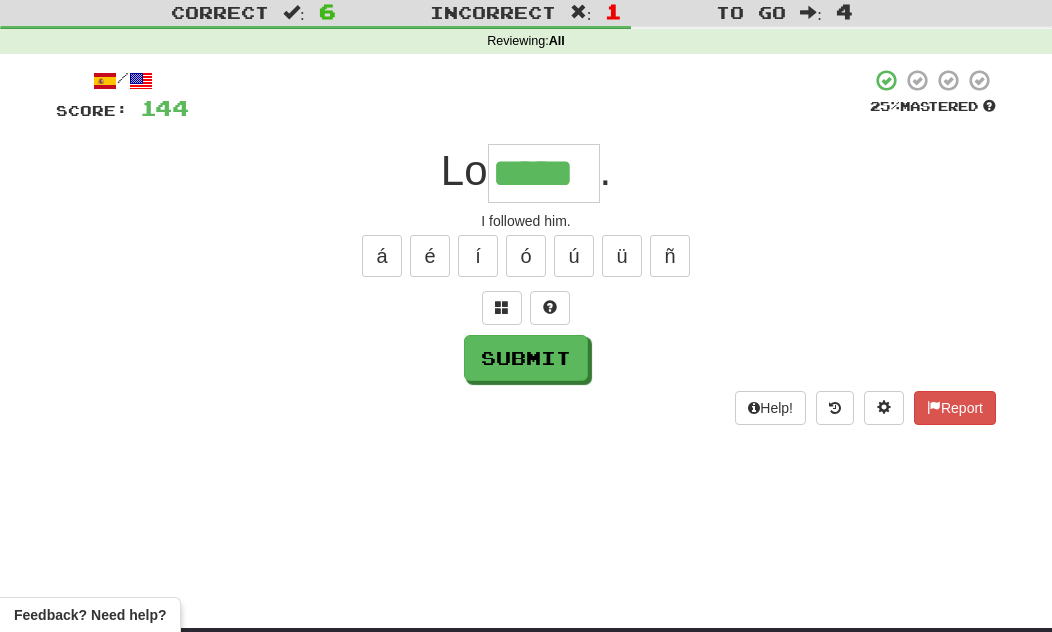 type on "*****" 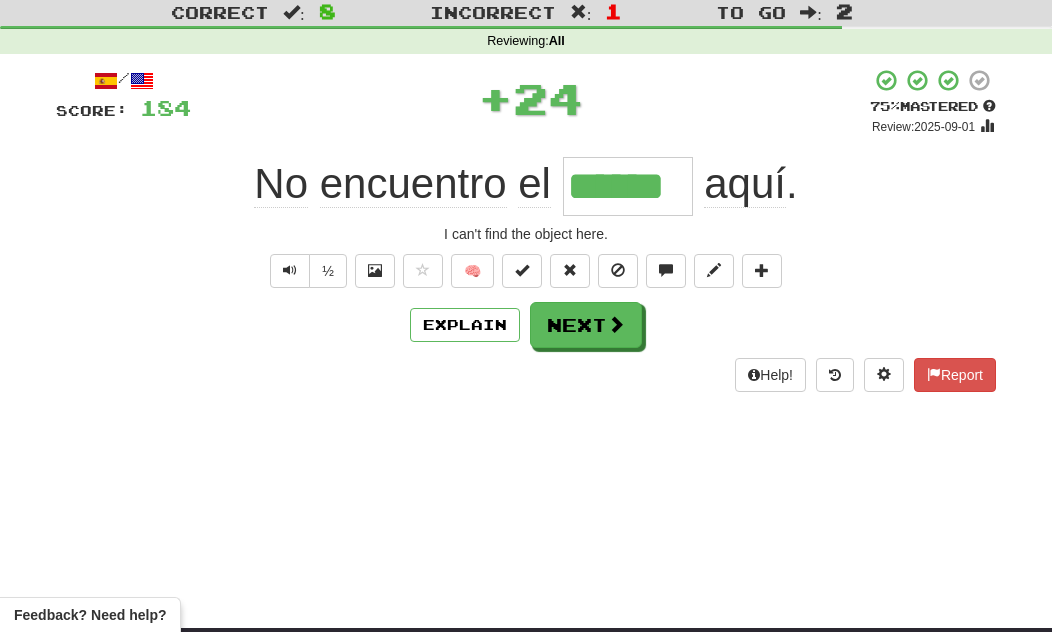 type on "******" 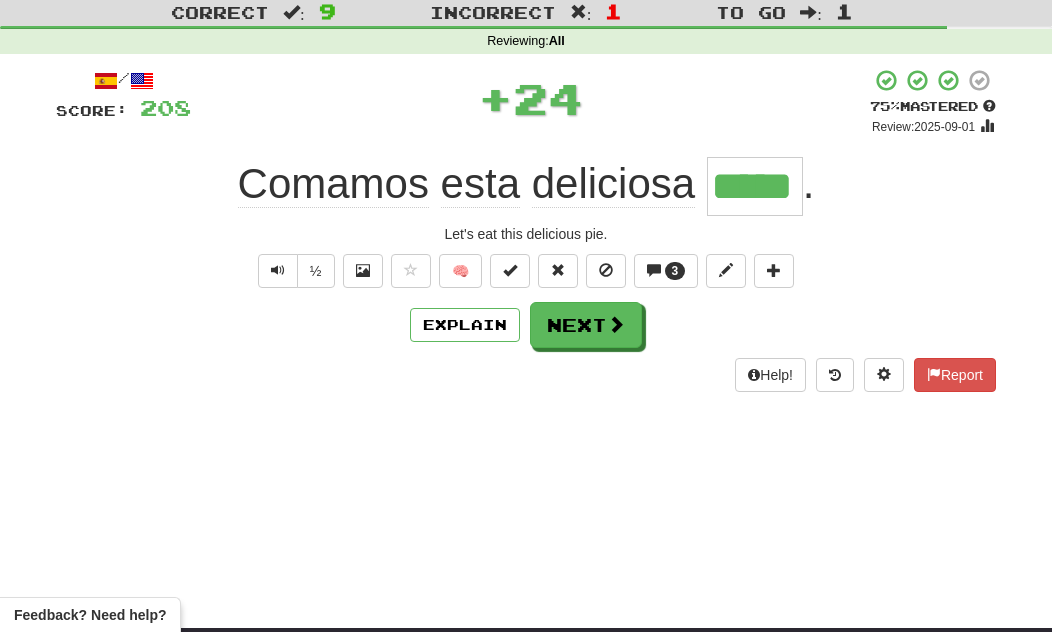 type on "*****" 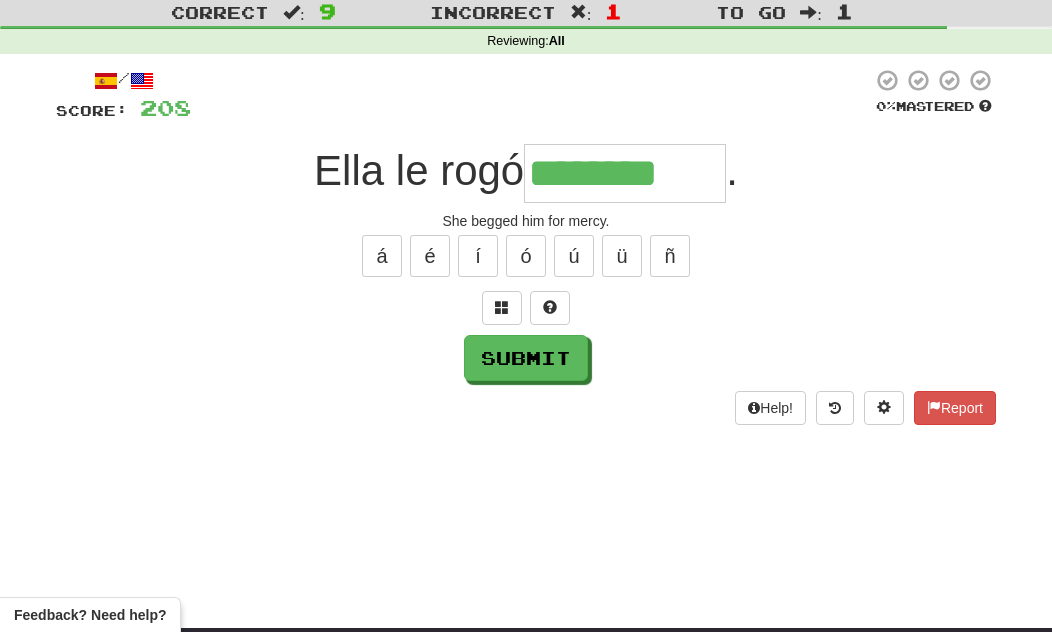 type on "*********" 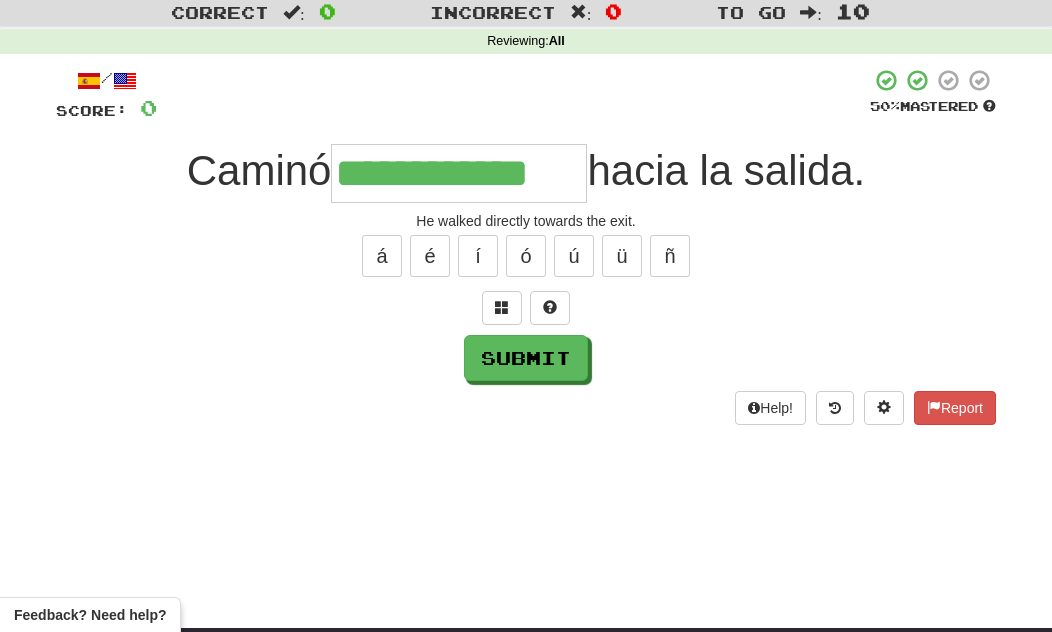 type on "**********" 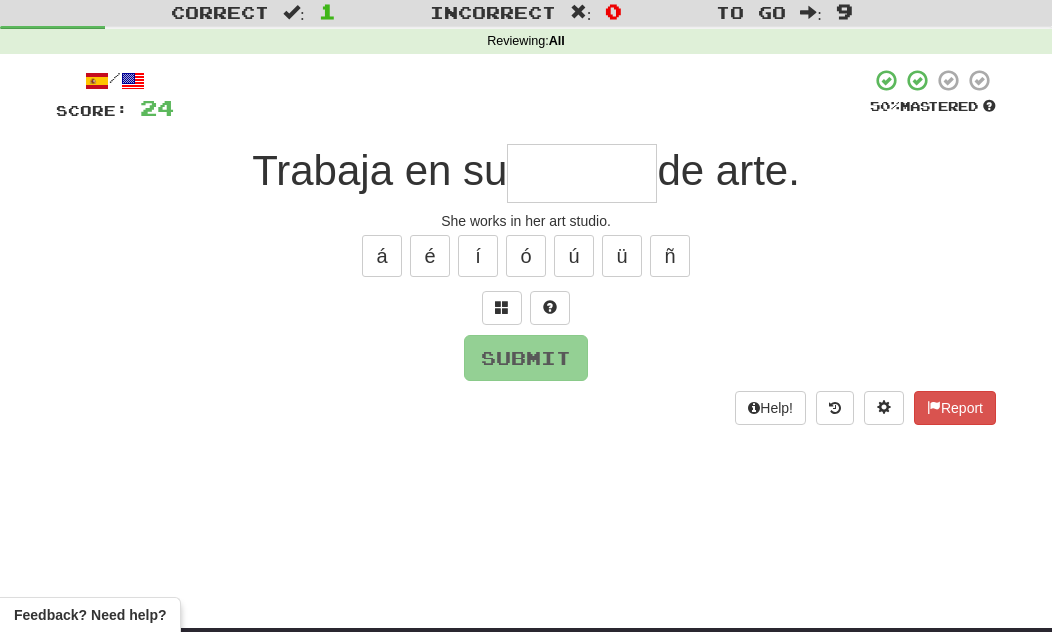type on "*******" 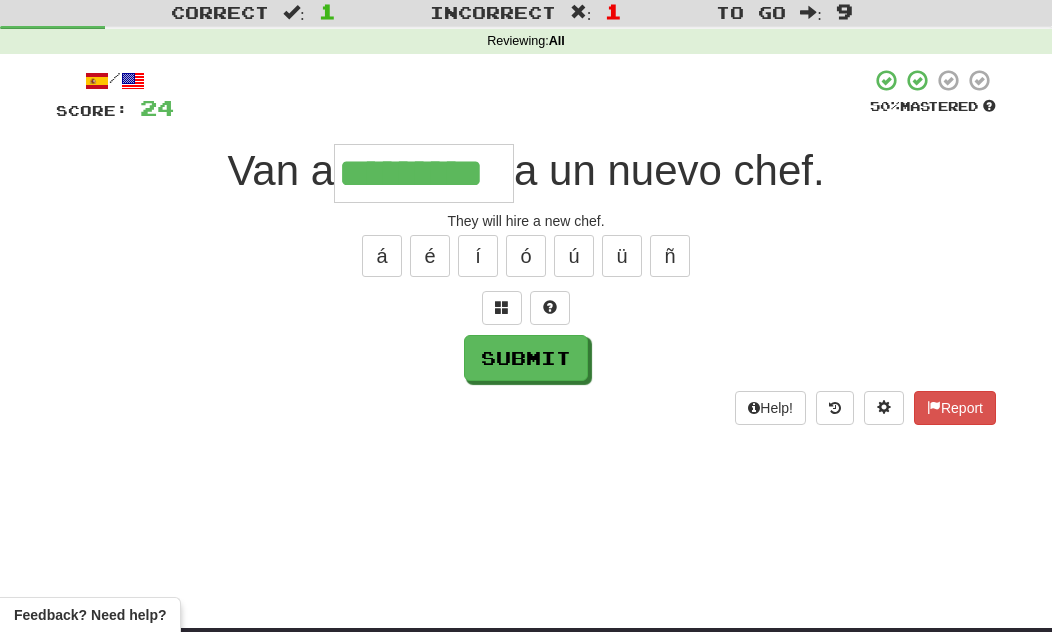 type on "*********" 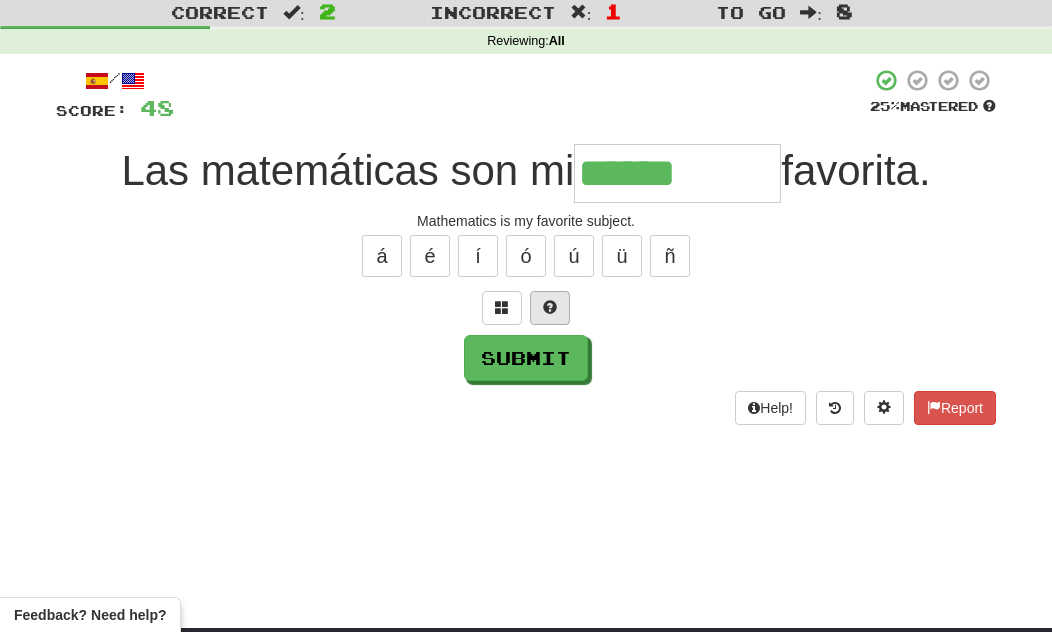 click at bounding box center [550, 308] 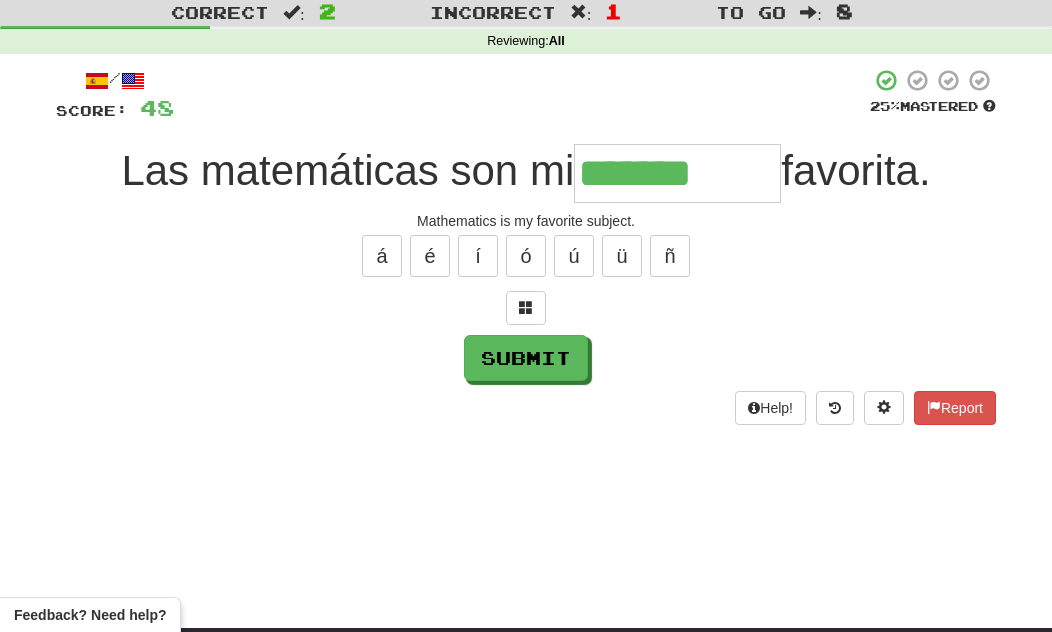 type on "**********" 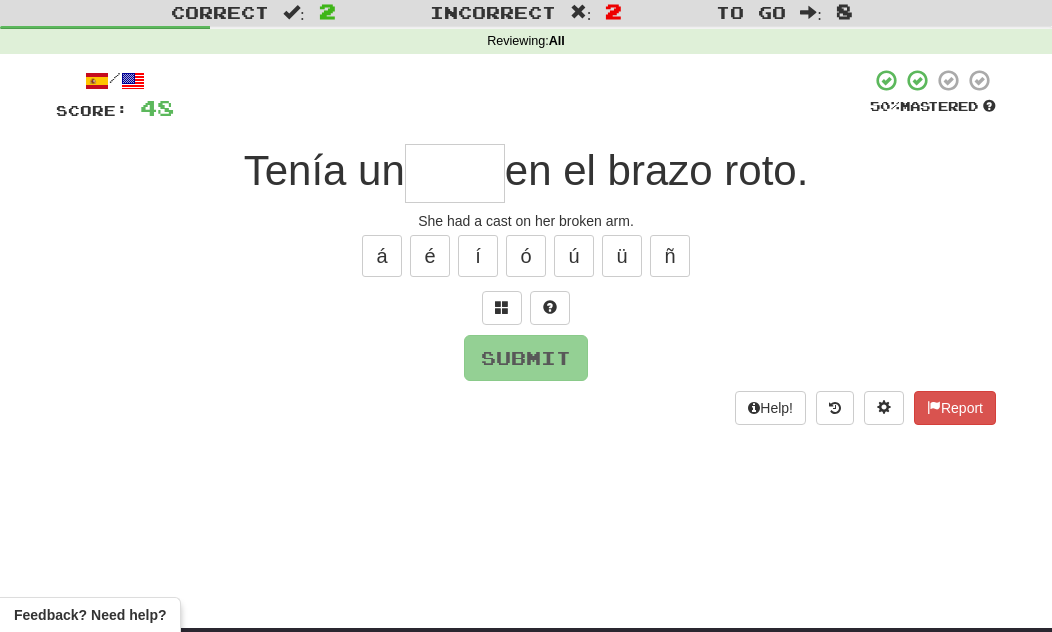 type on "****" 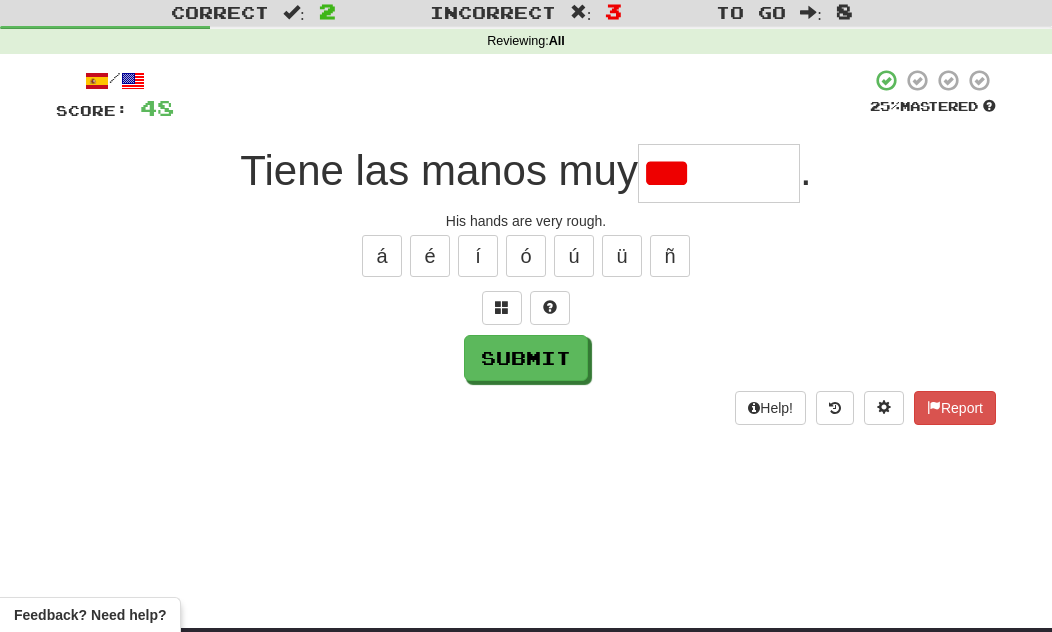 type on "*******" 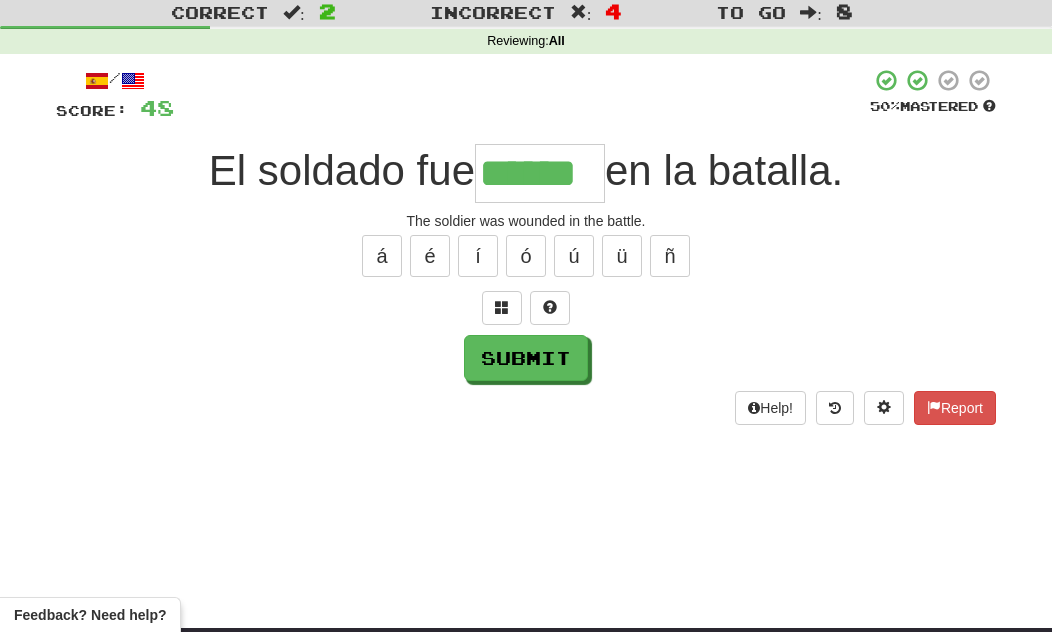 type on "******" 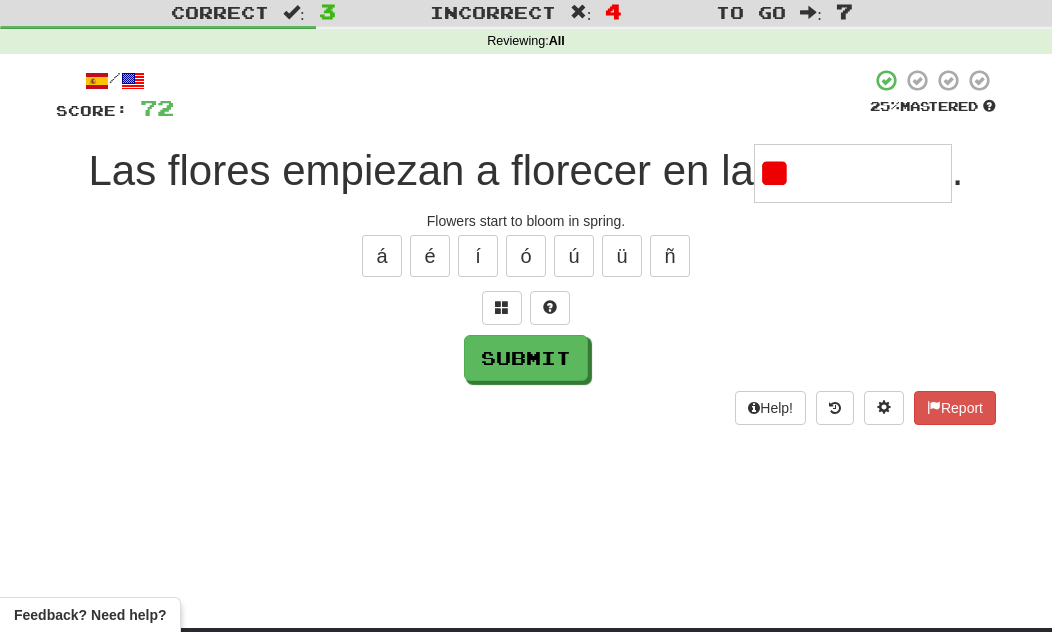 type on "*" 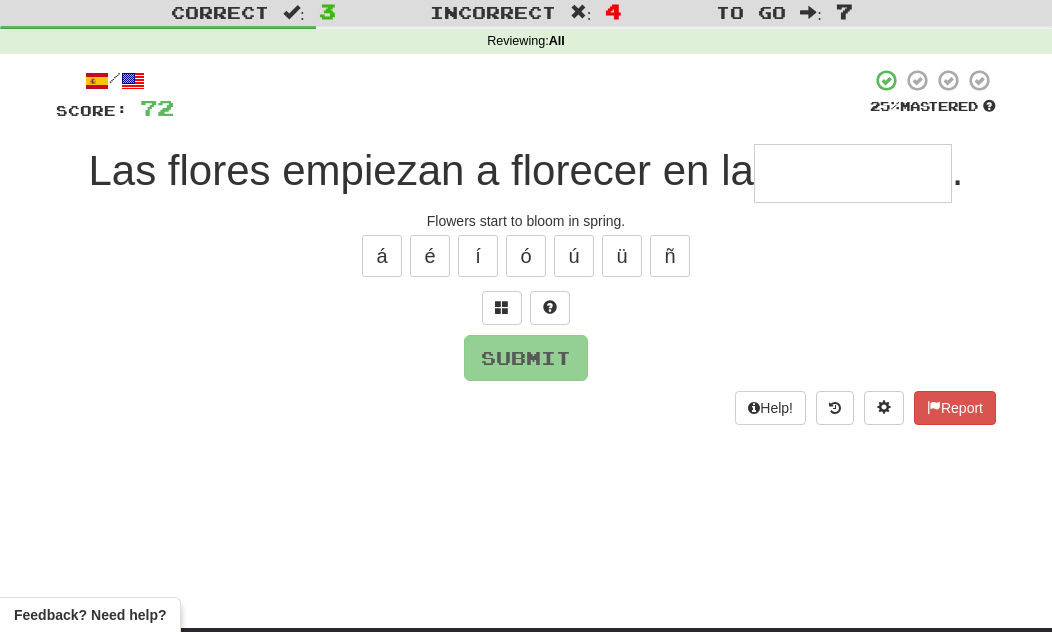 type on "*" 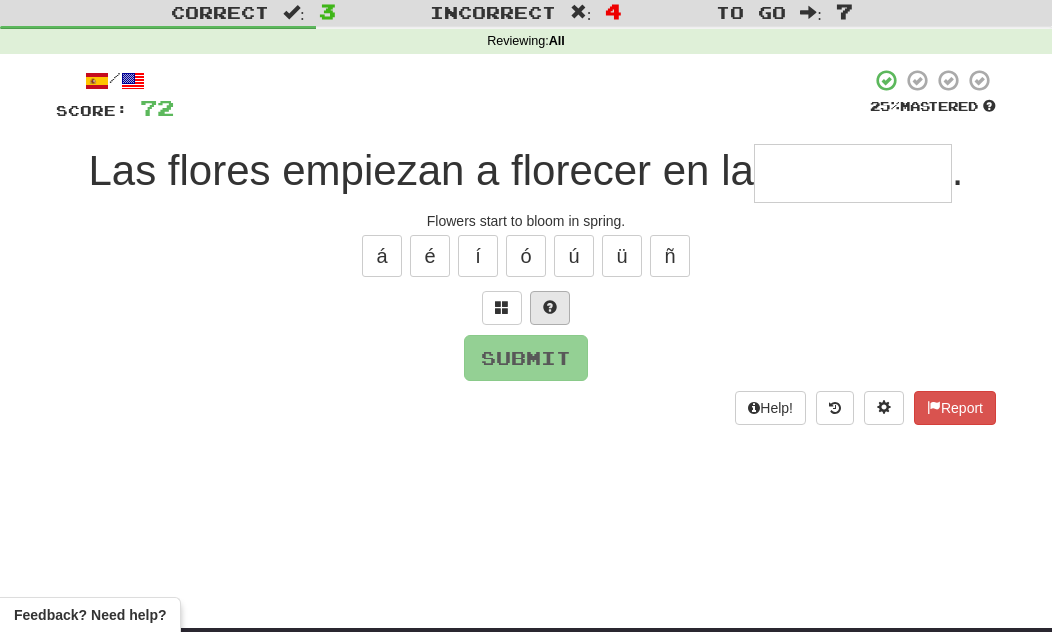 click at bounding box center [550, 308] 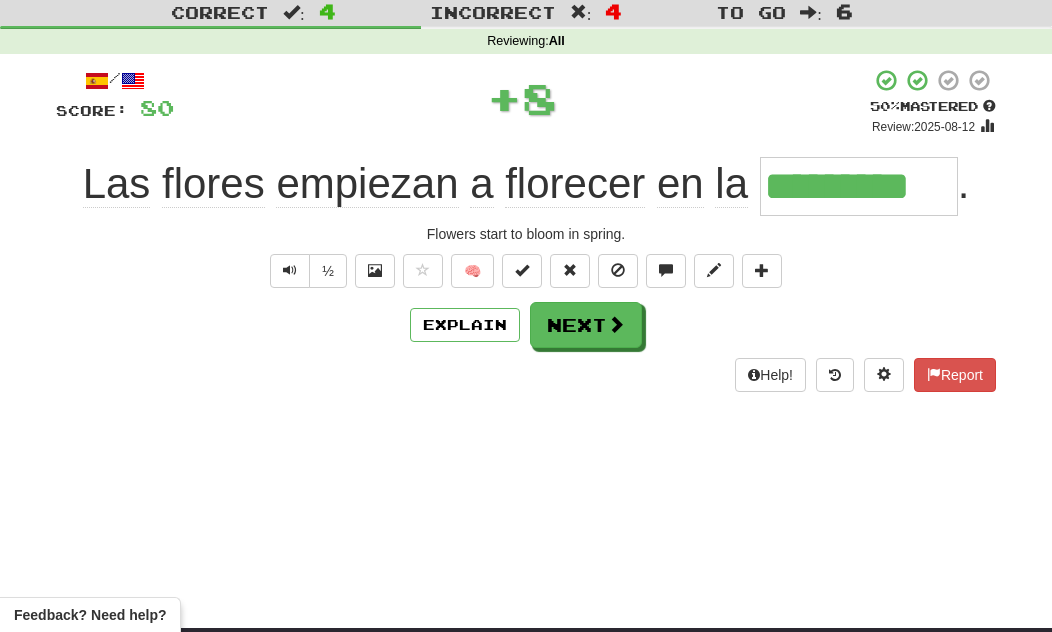 type on "*********" 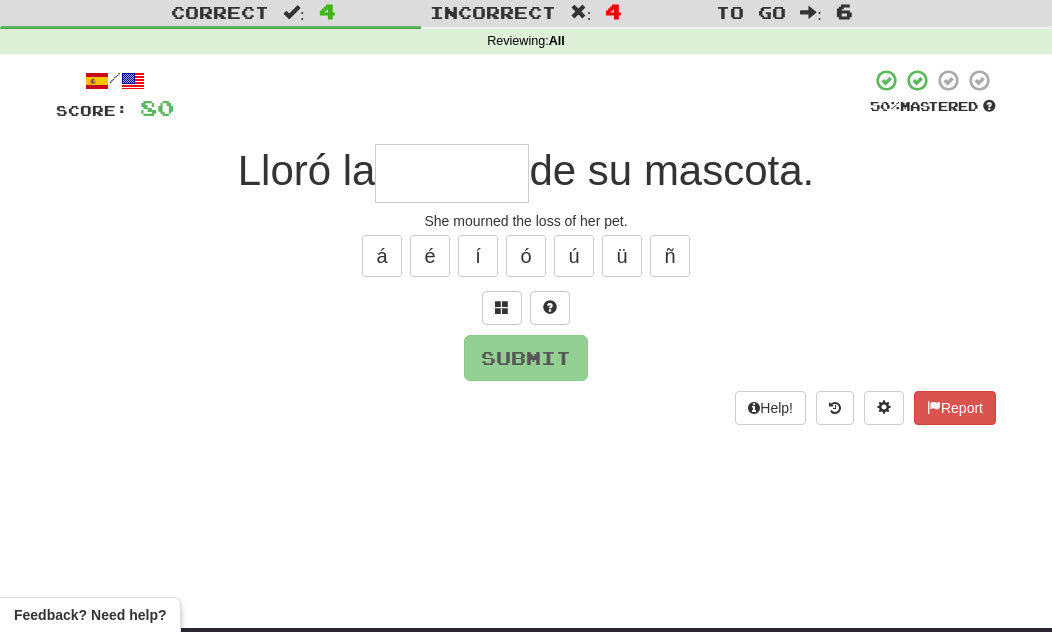 type on "*" 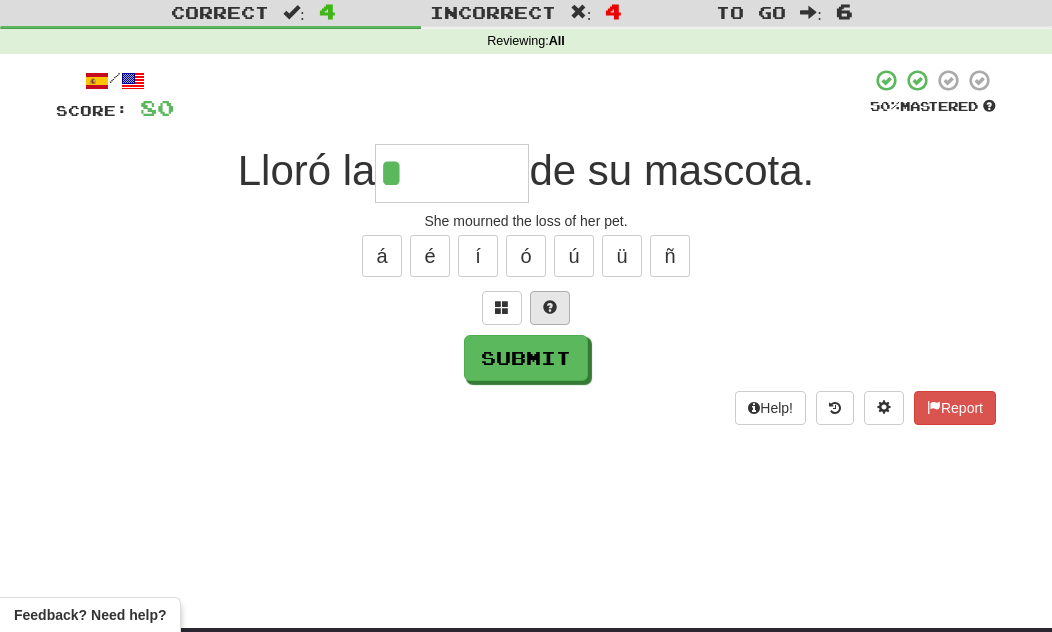 click at bounding box center [550, 307] 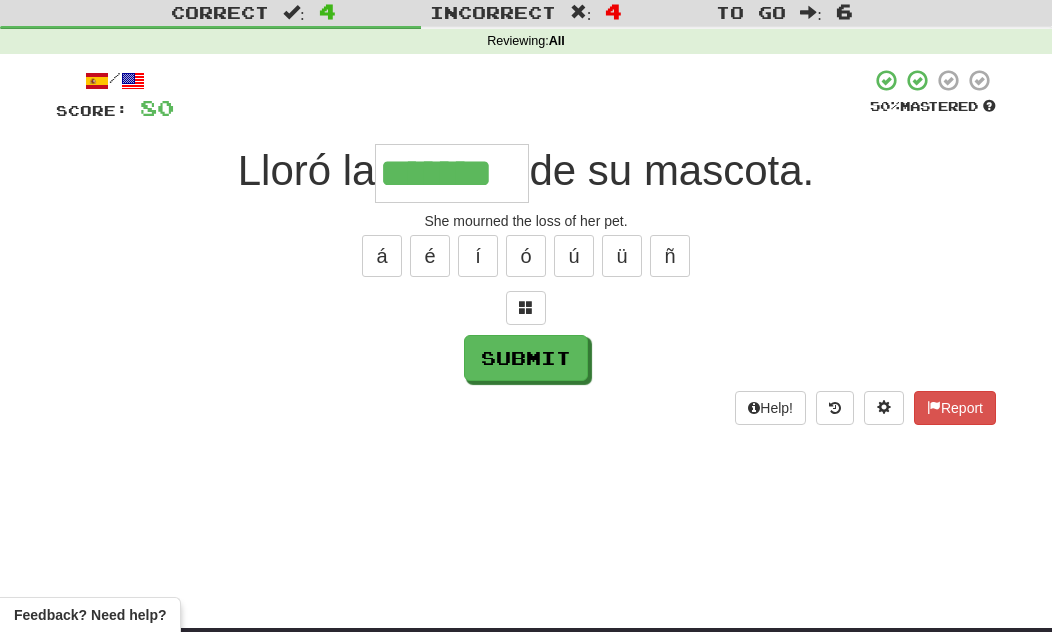 type on "*******" 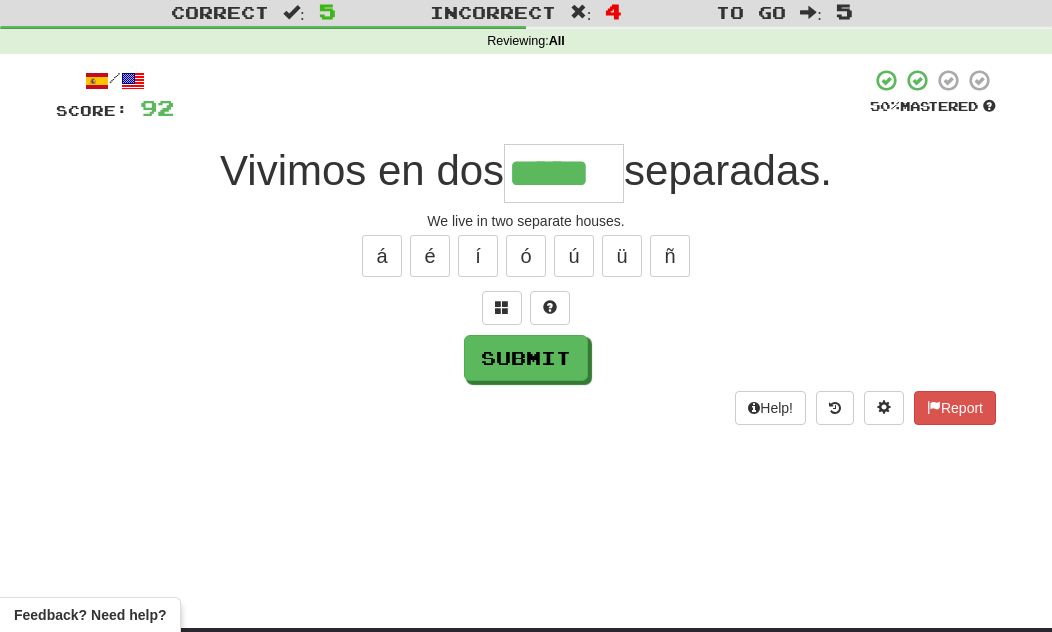 type on "*****" 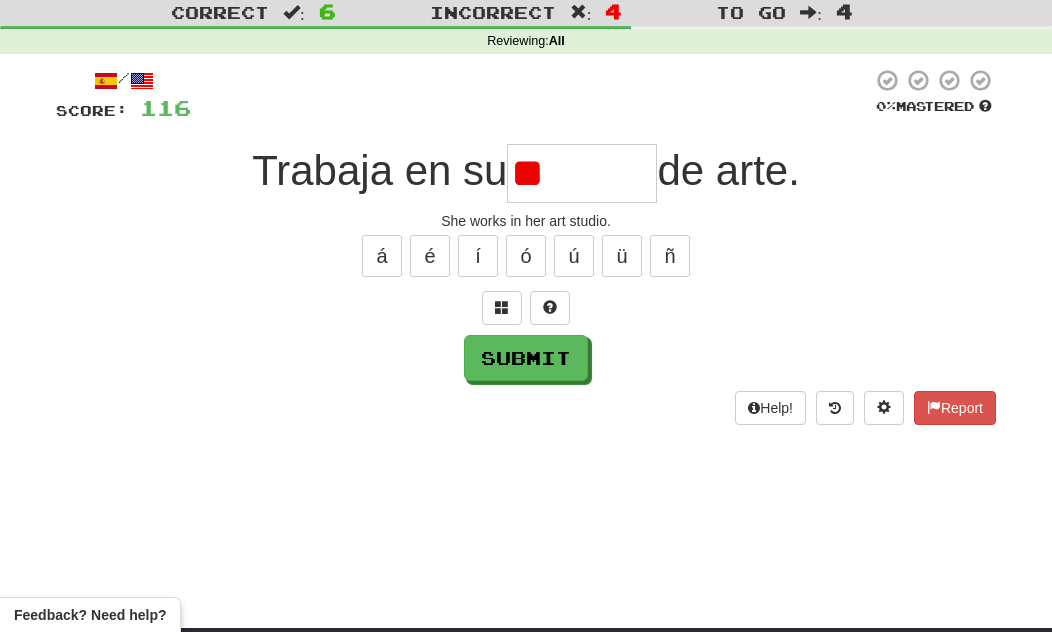 type on "*" 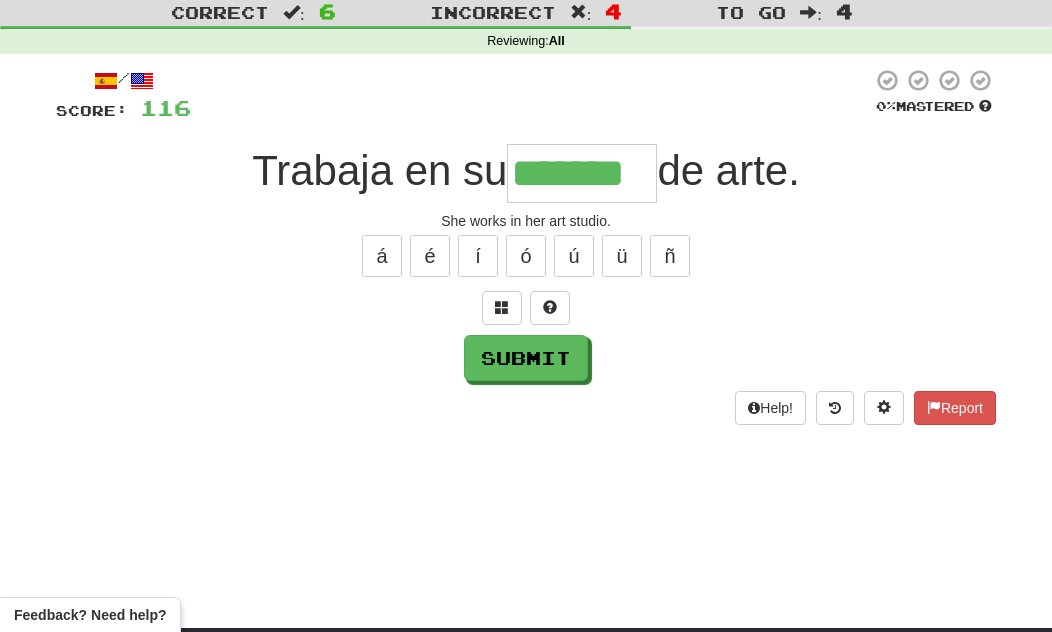 type on "*******" 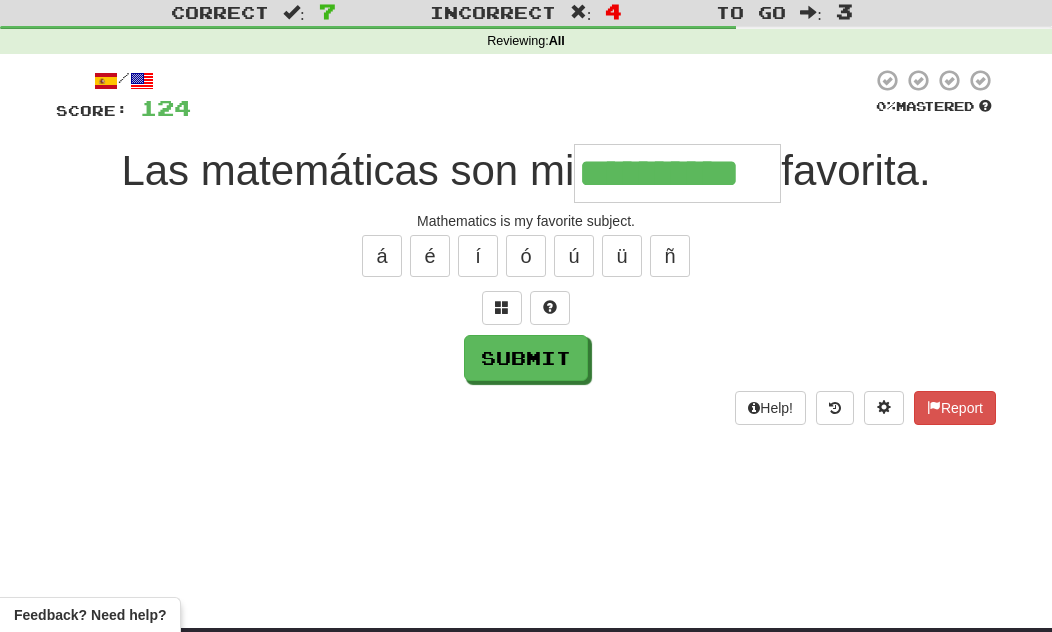 type on "**********" 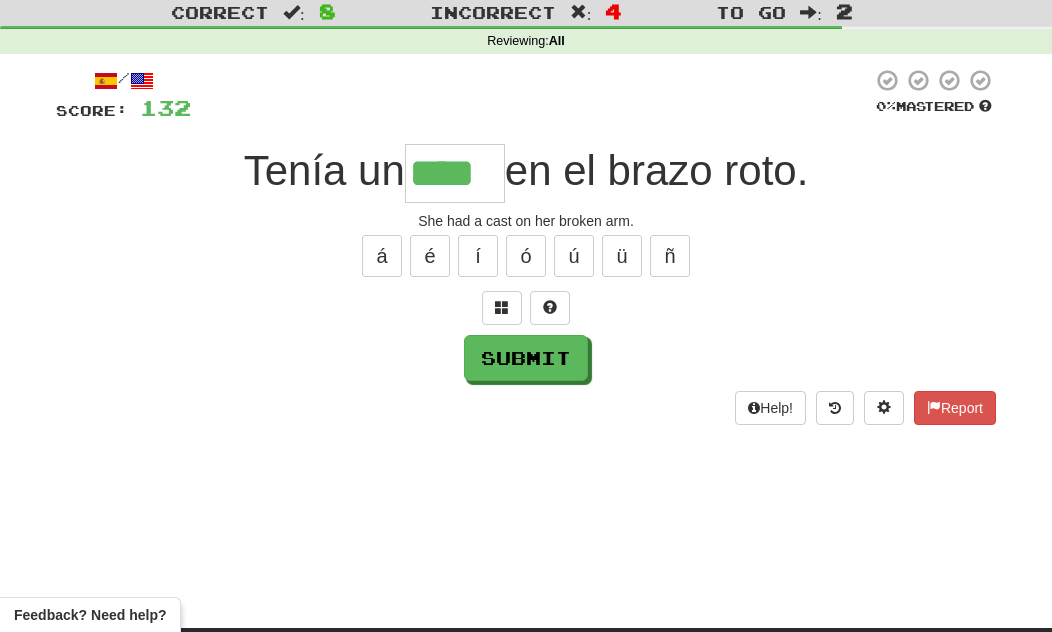 type on "****" 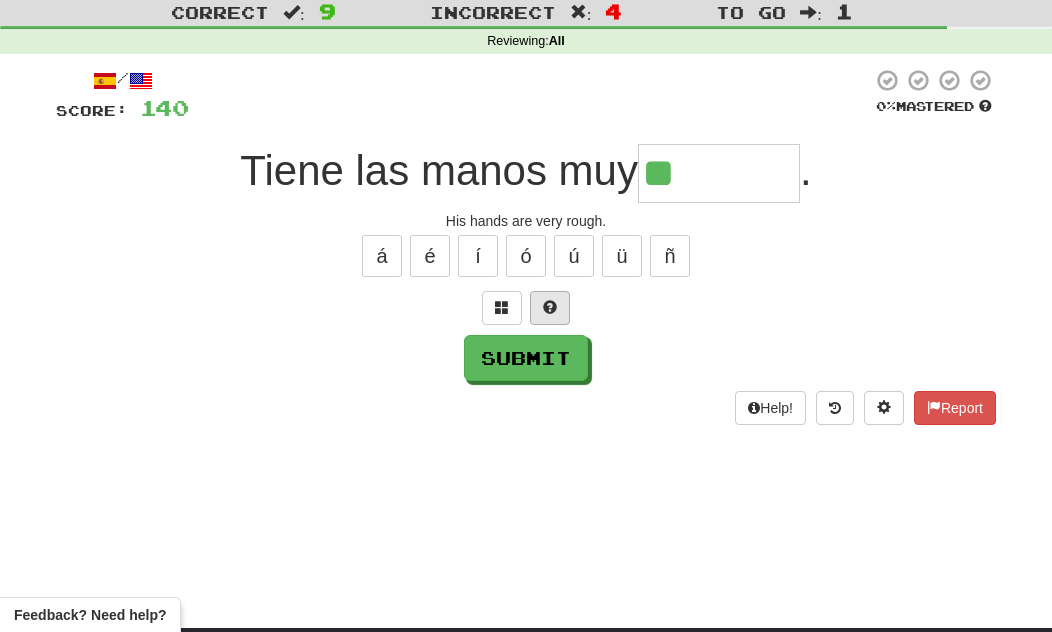 click at bounding box center [550, 307] 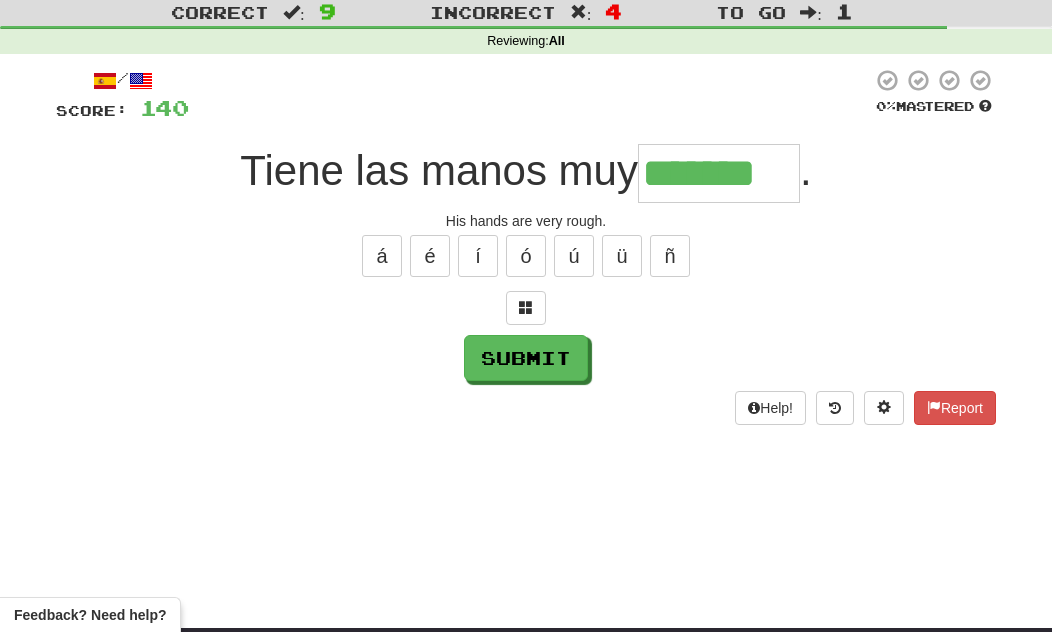 type on "*******" 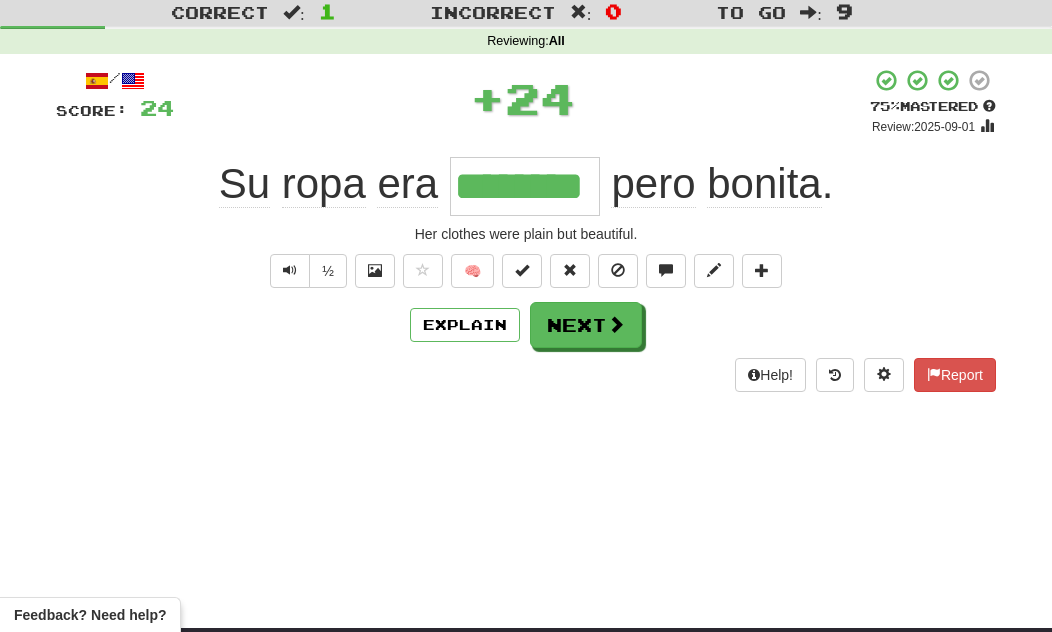 type on "********" 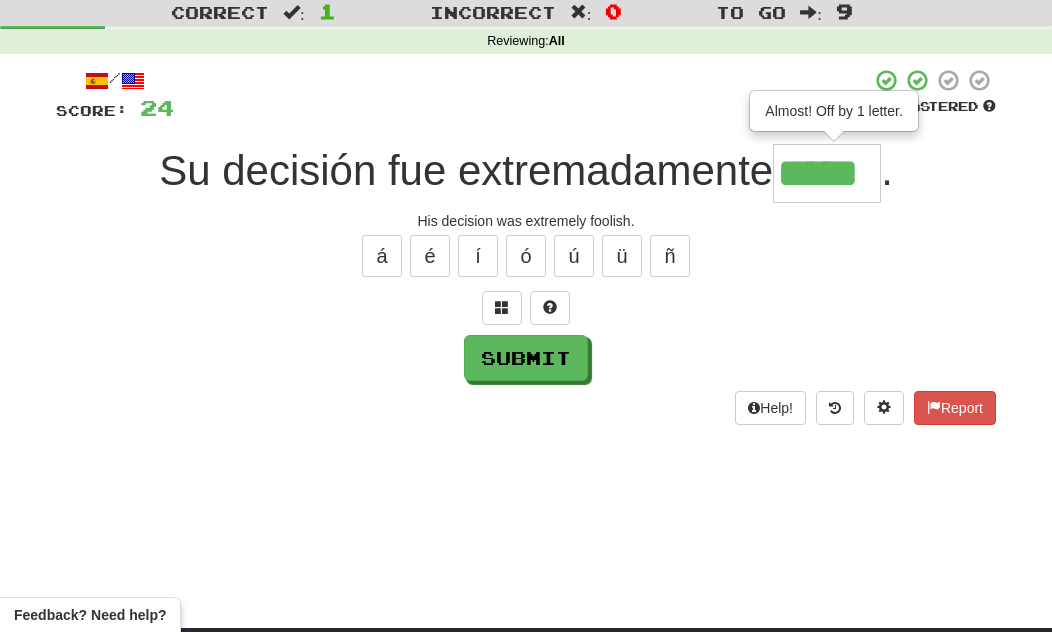 type on "*****" 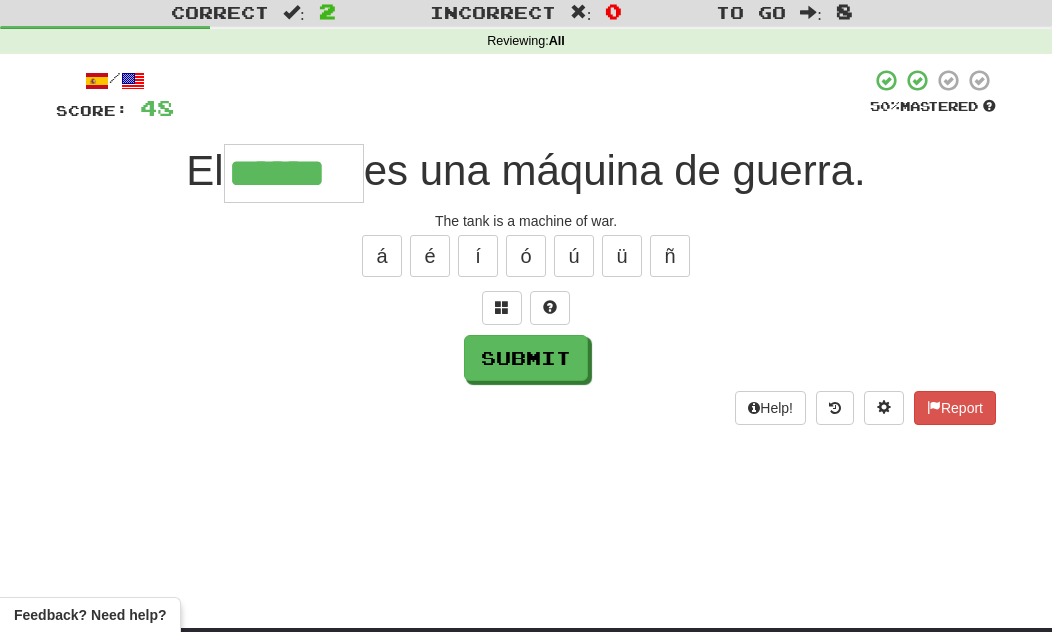 type on "******" 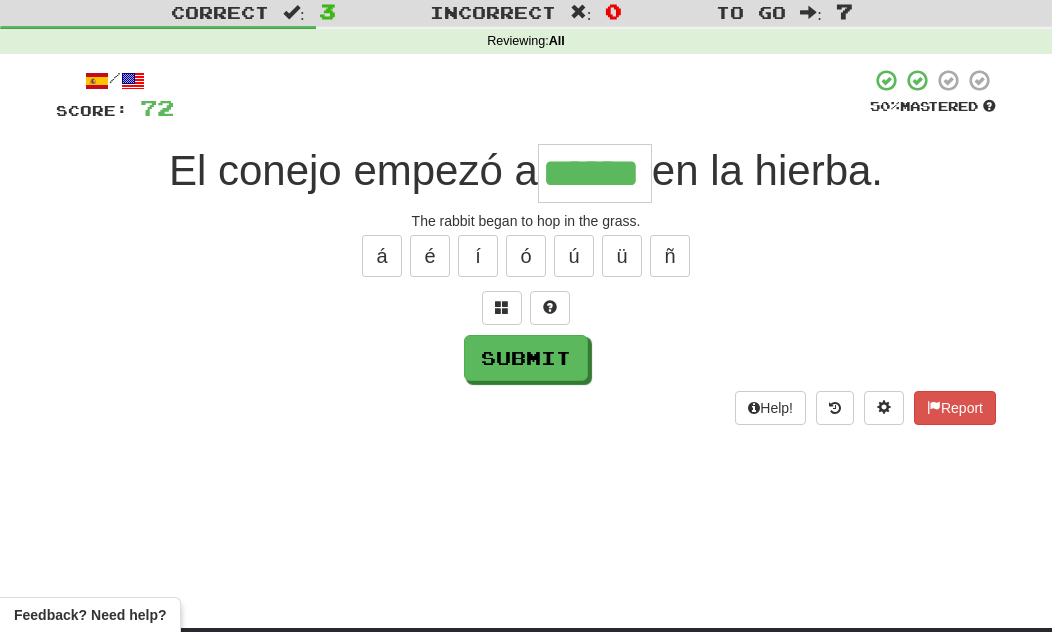 type on "******" 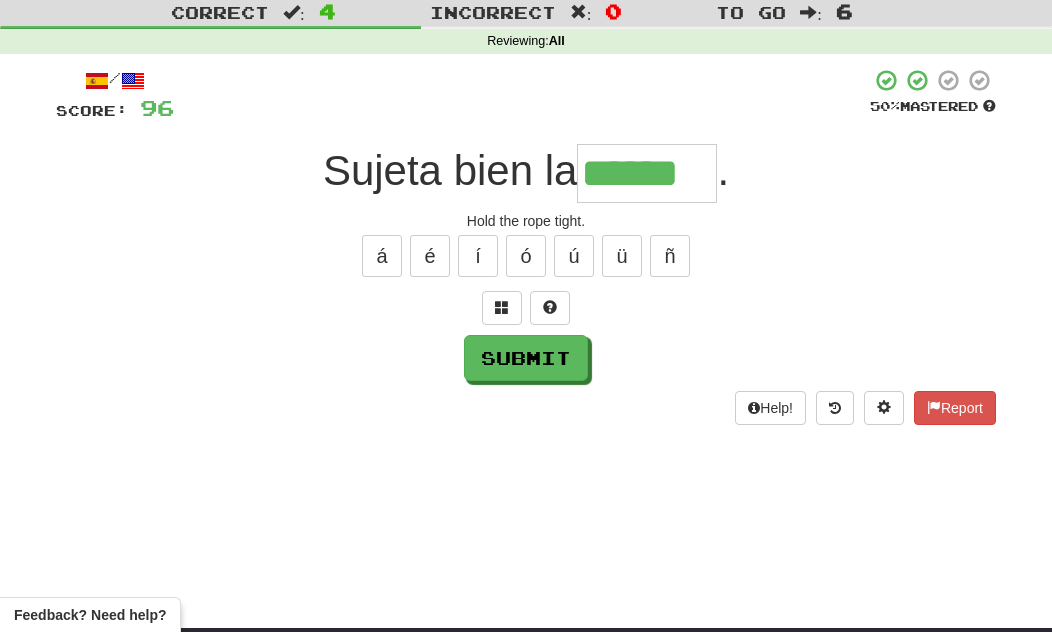 type on "******" 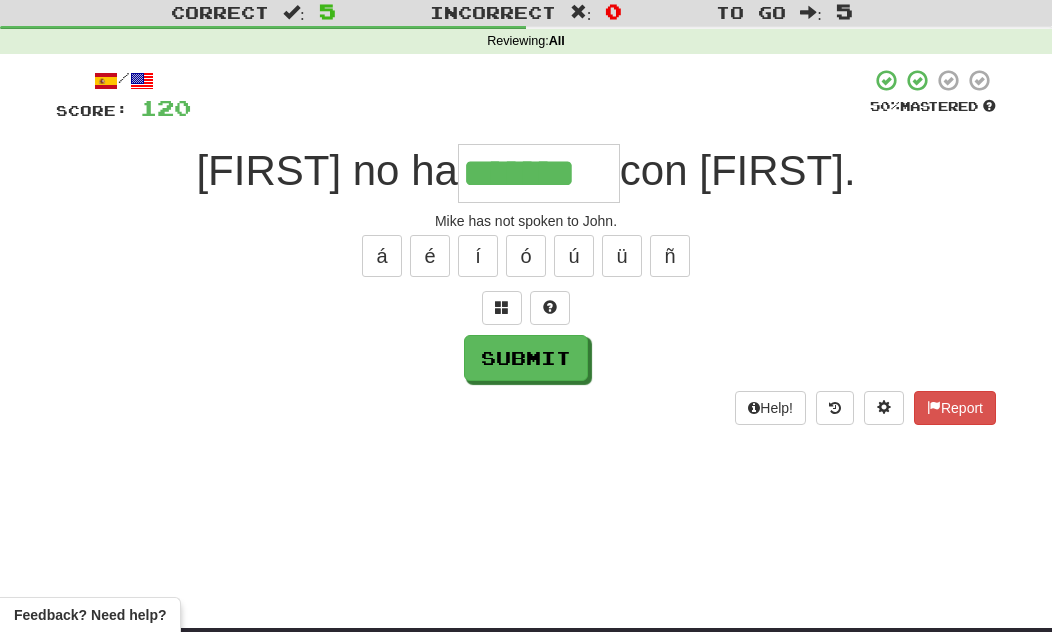type on "*******" 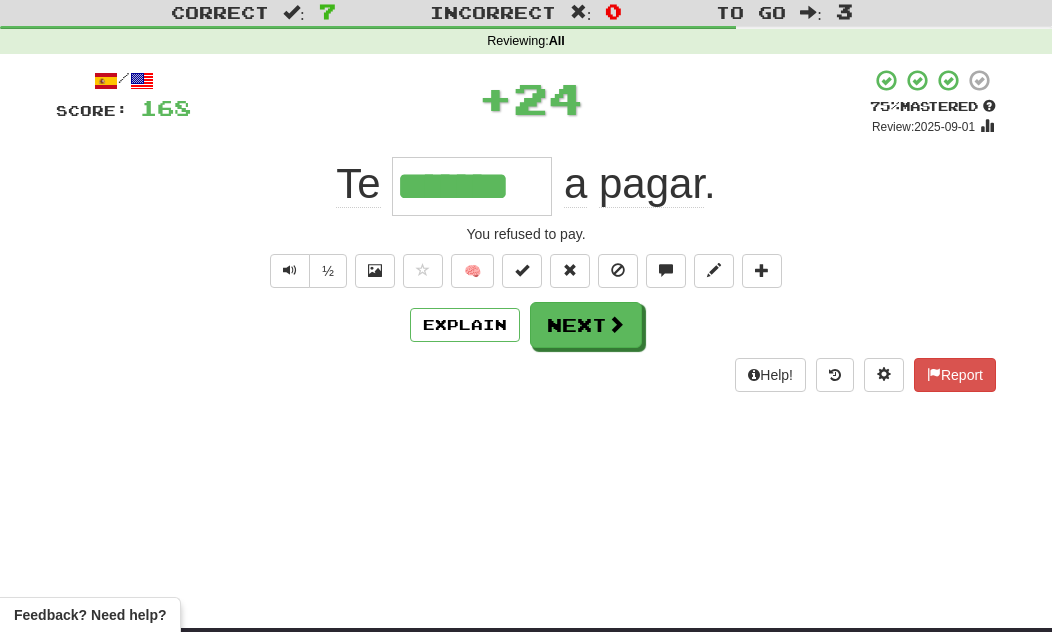 type on "*******" 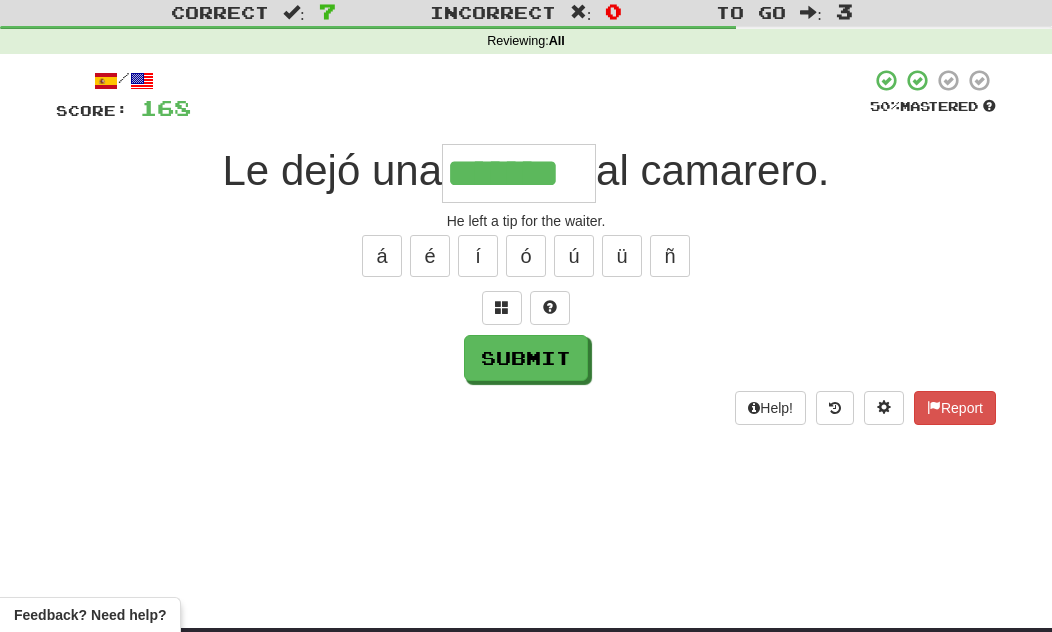type on "*******" 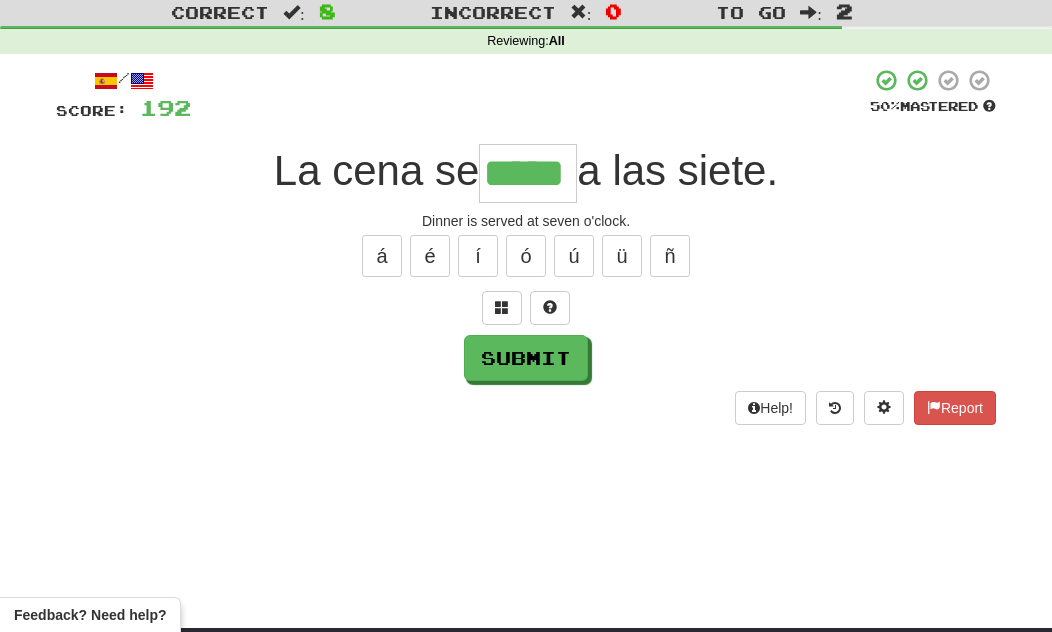 type on "*****" 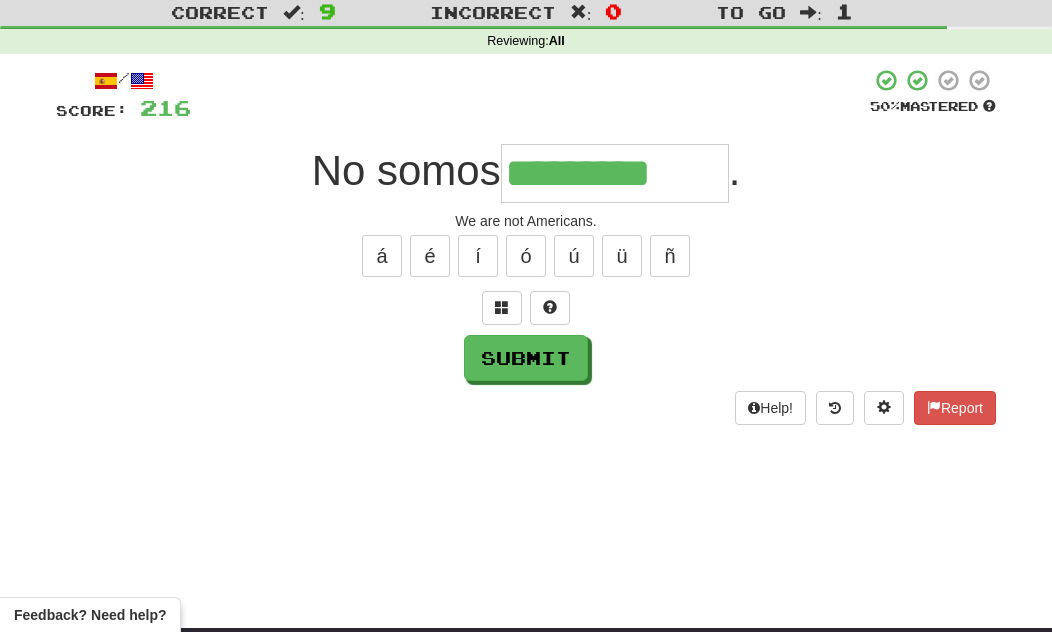 type on "**********" 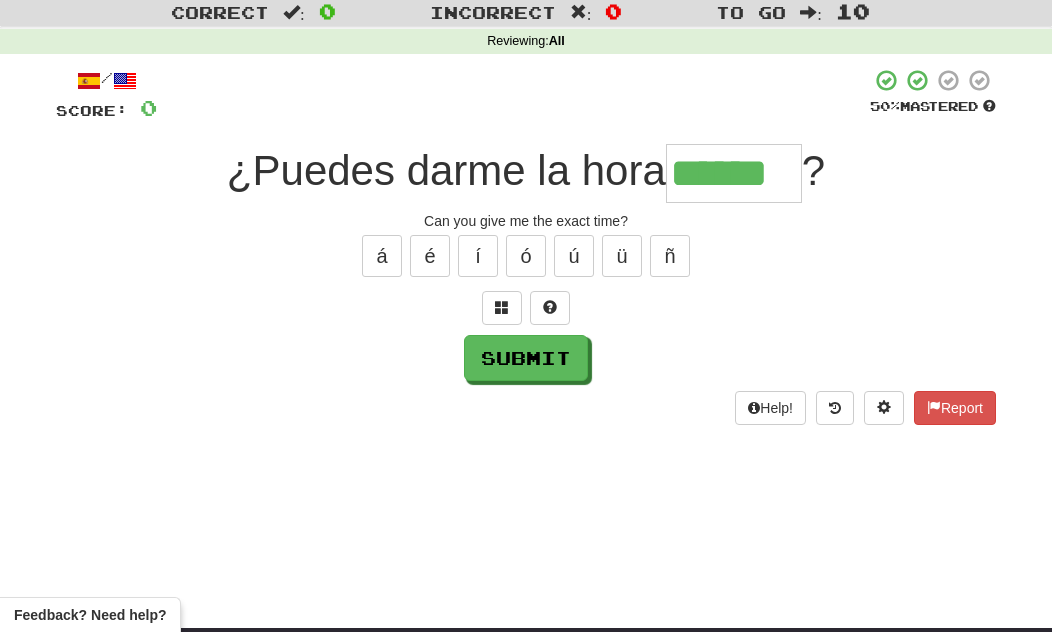 type on "******" 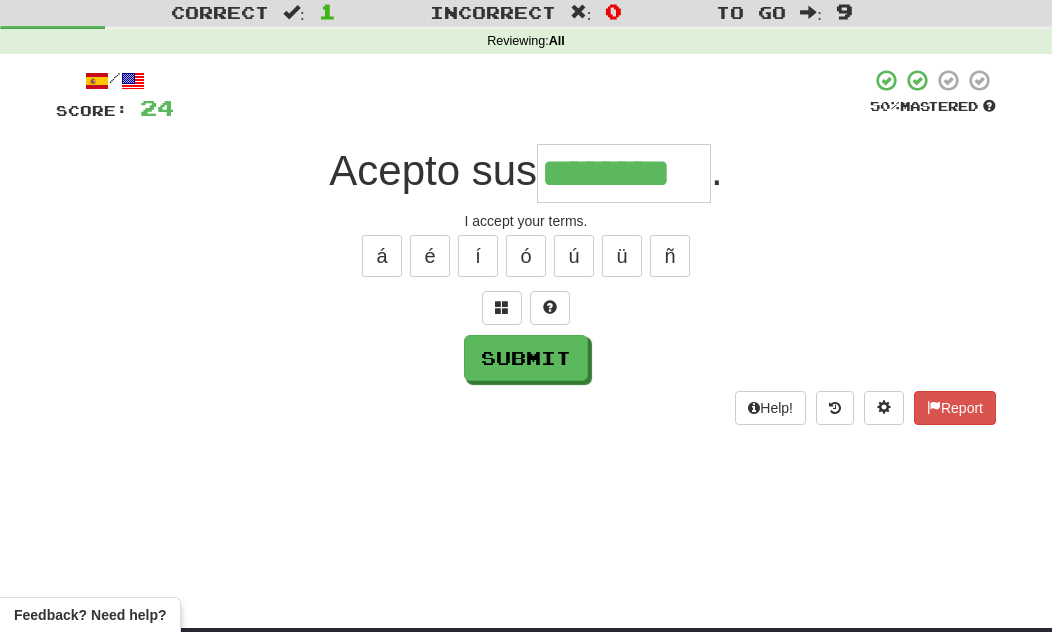 type on "********" 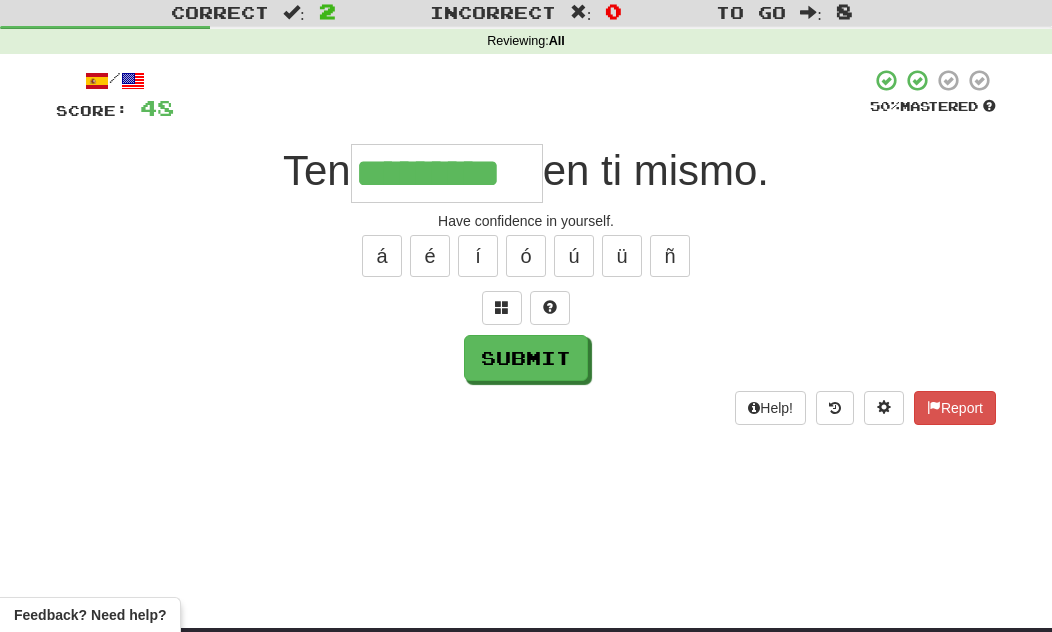 type on "*********" 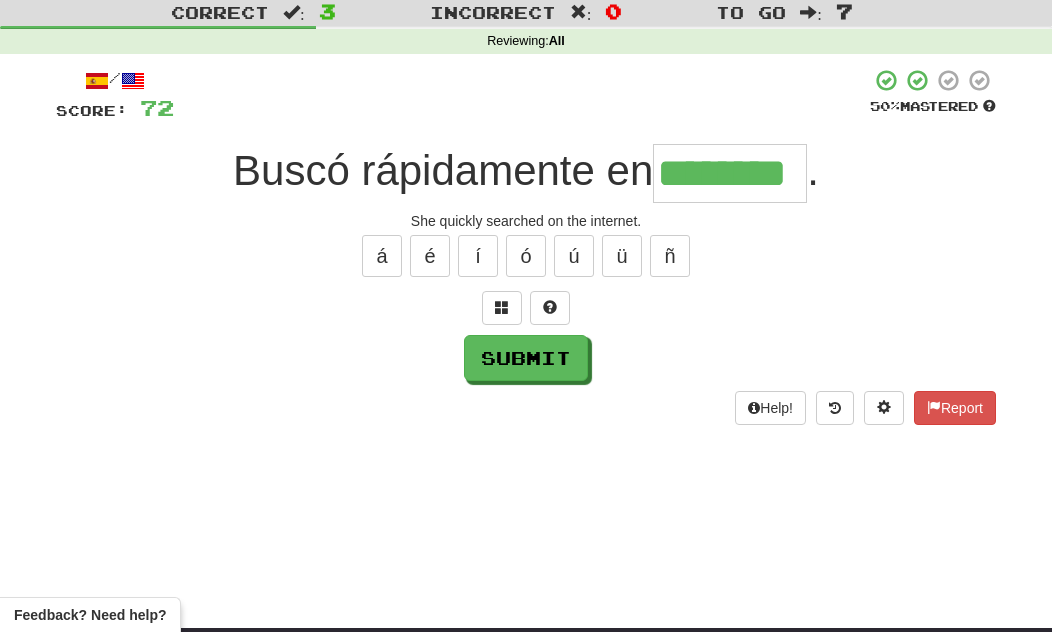 type on "********" 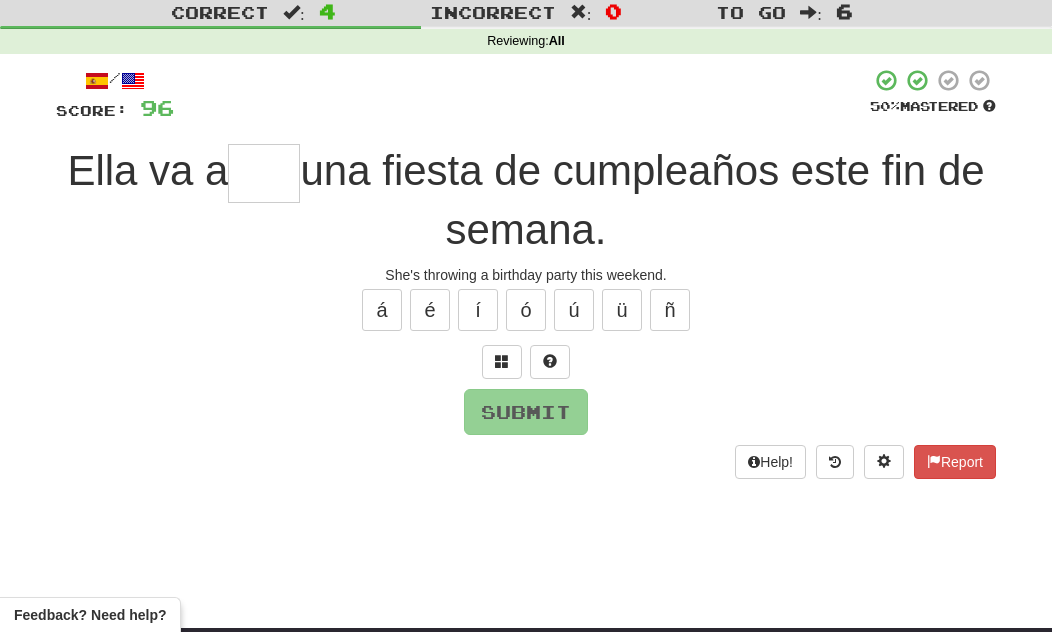 type on "*" 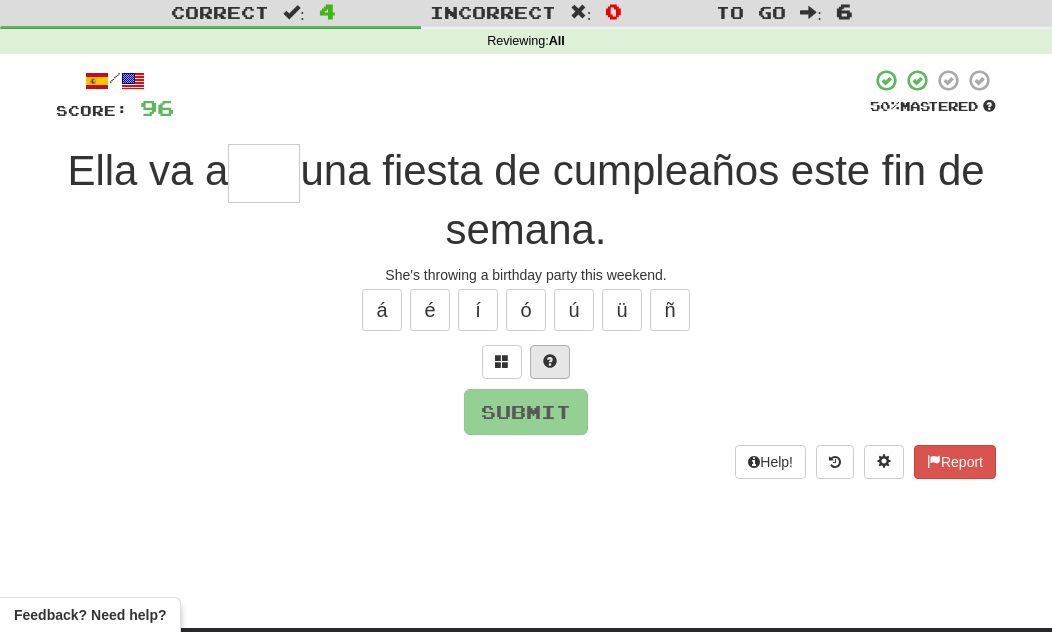 click at bounding box center [550, 361] 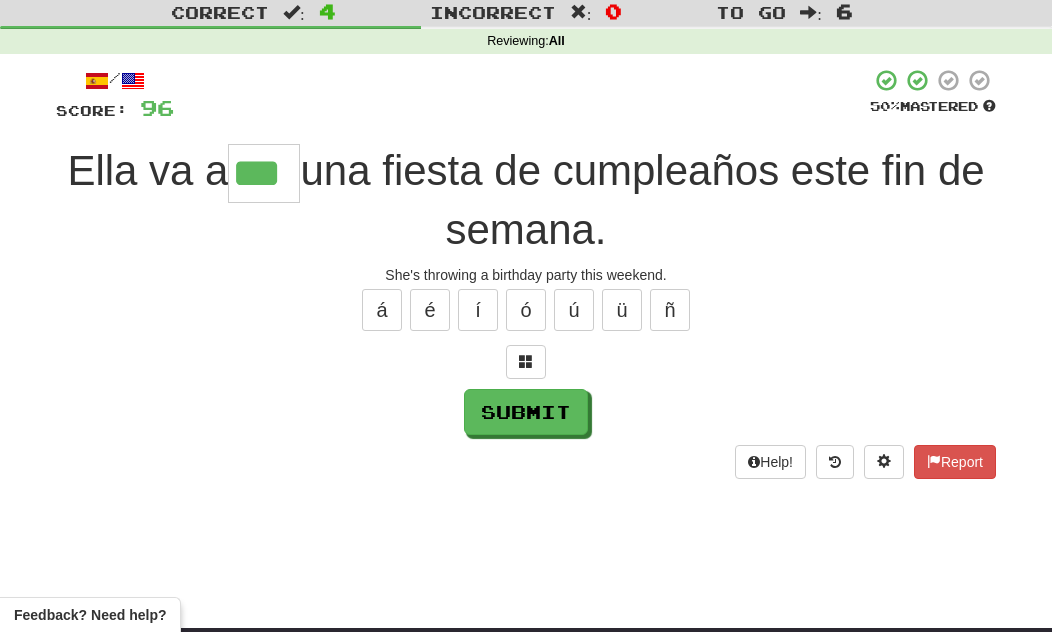 type on "***" 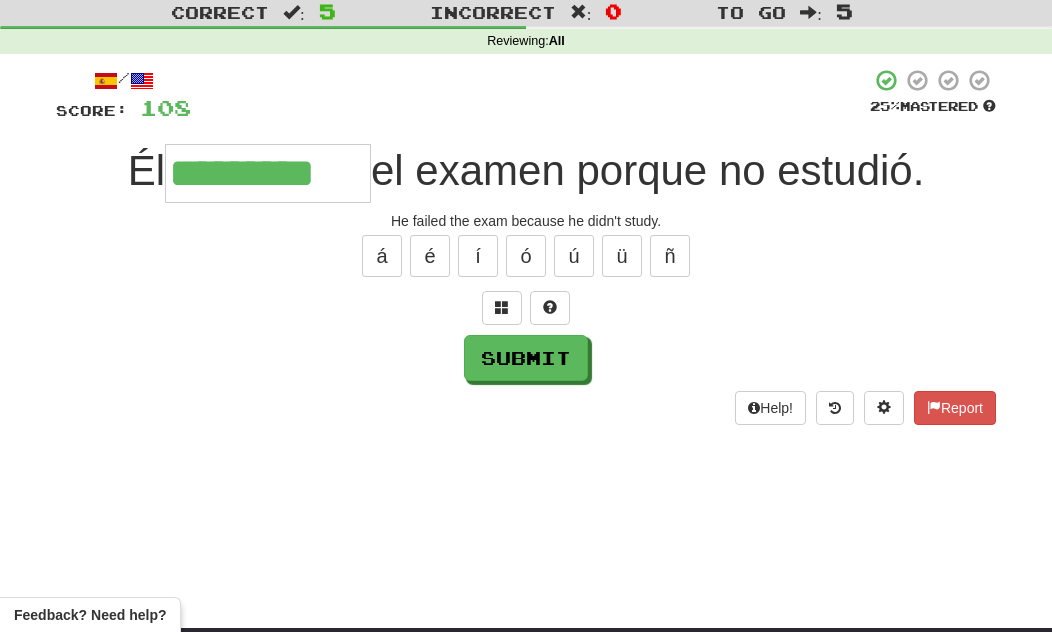 type on "*********" 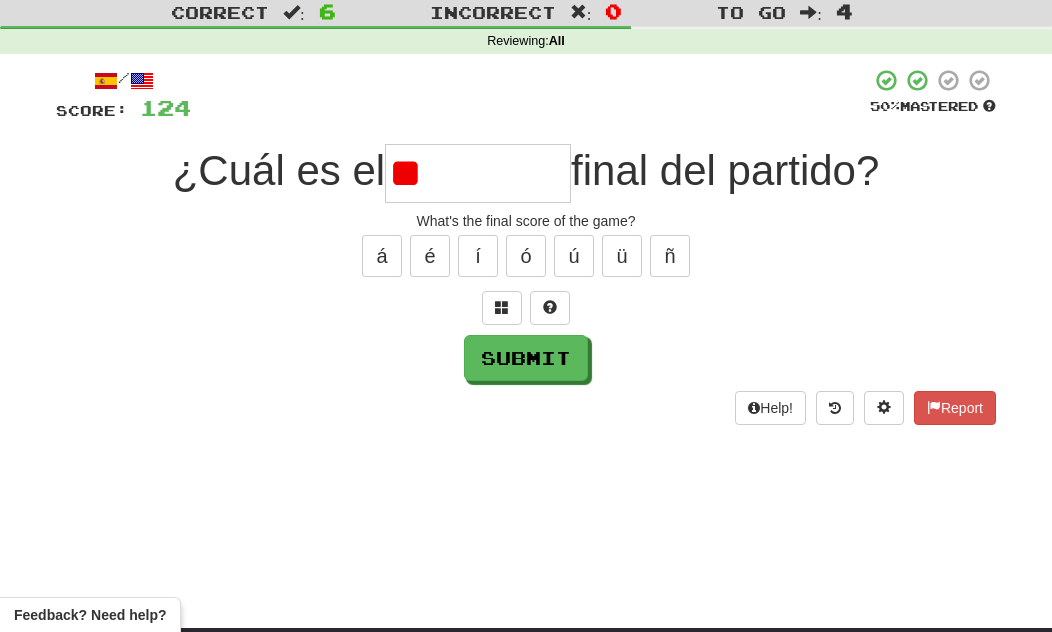 type on "*" 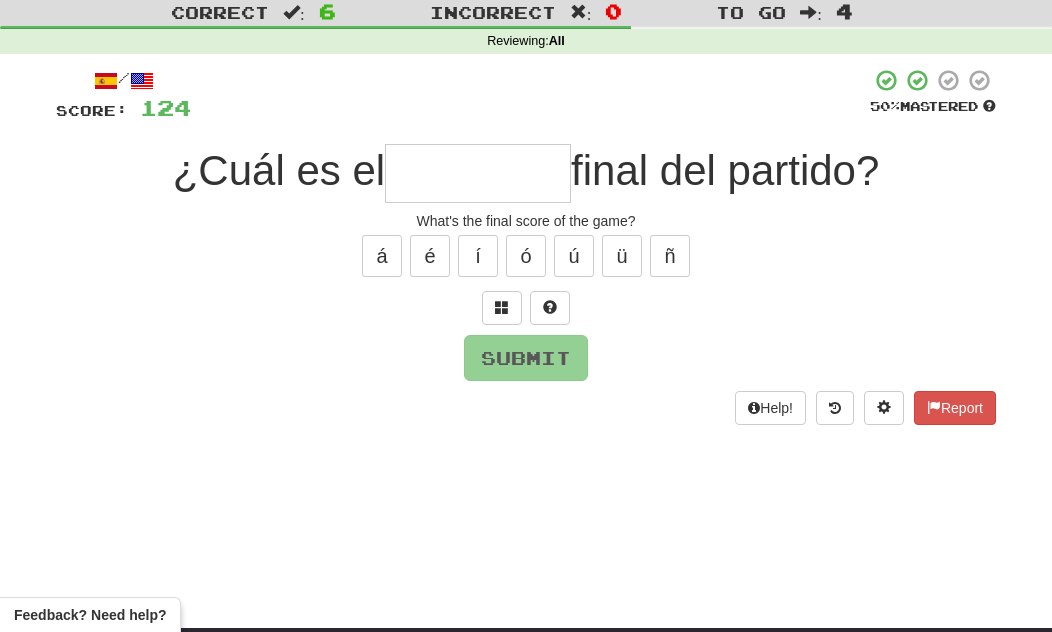 type on "*" 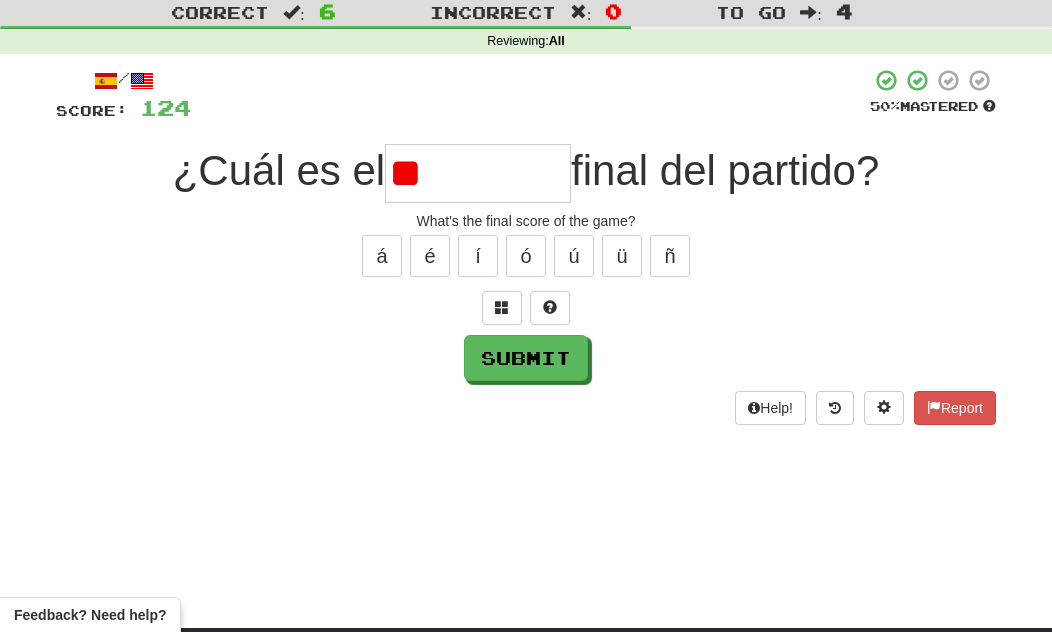type on "*" 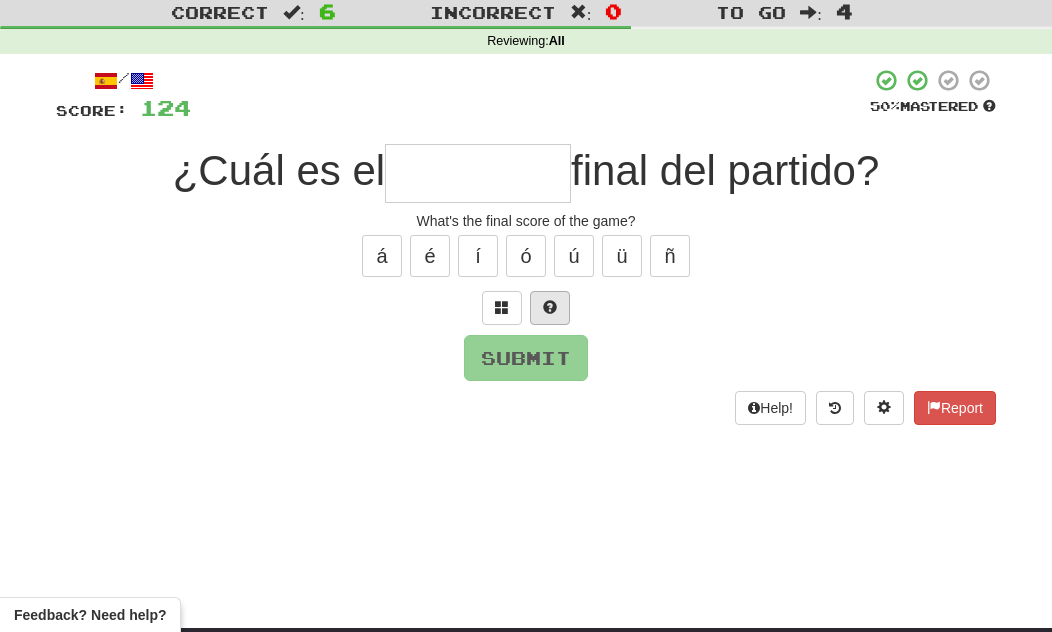 click at bounding box center (550, 307) 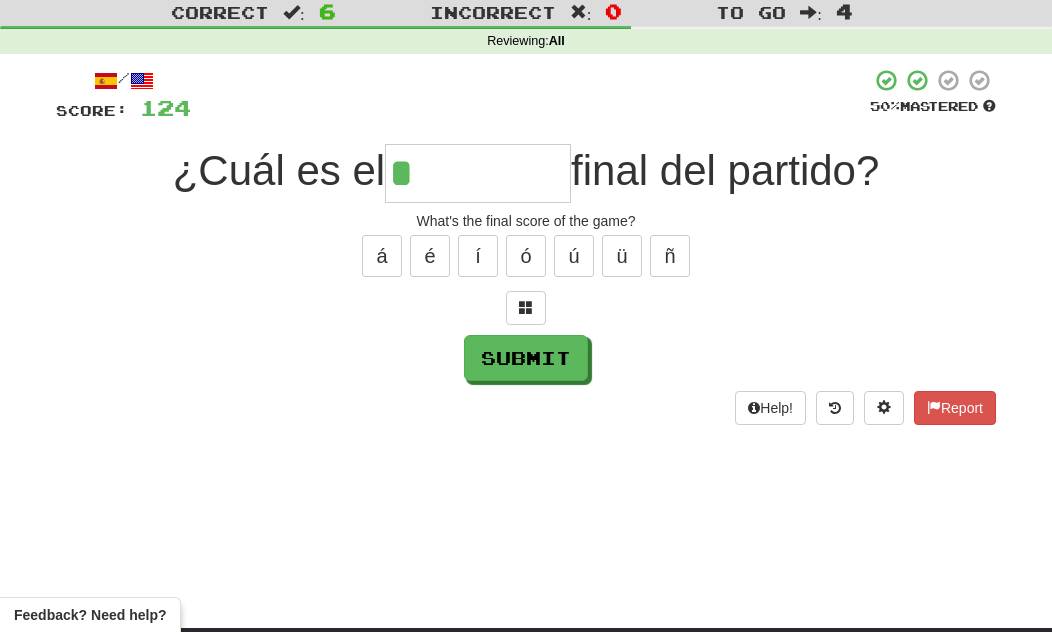 type on "*********" 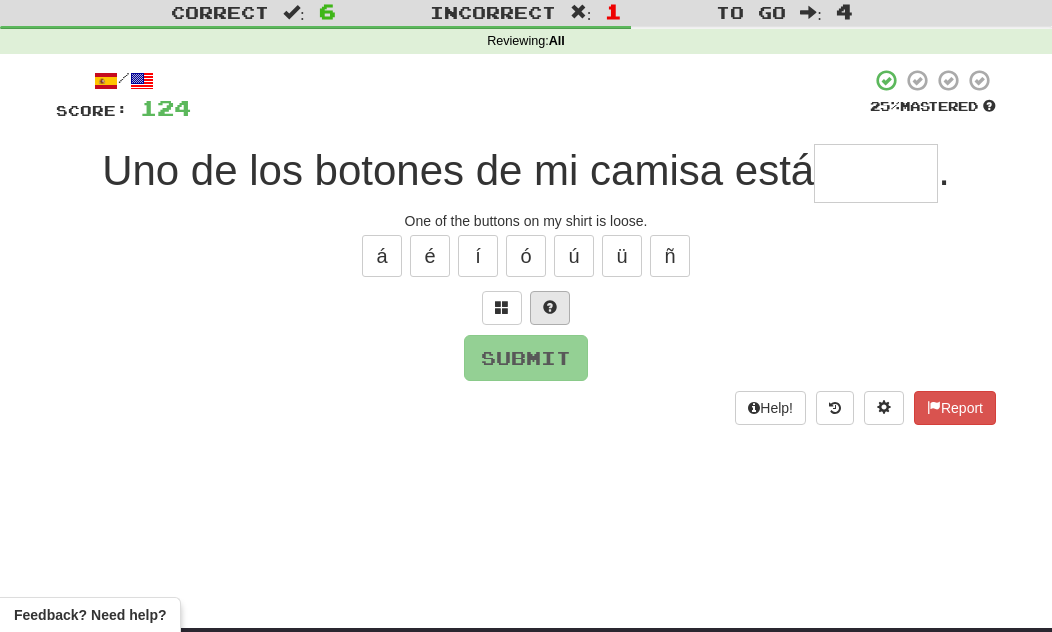 click at bounding box center [550, 307] 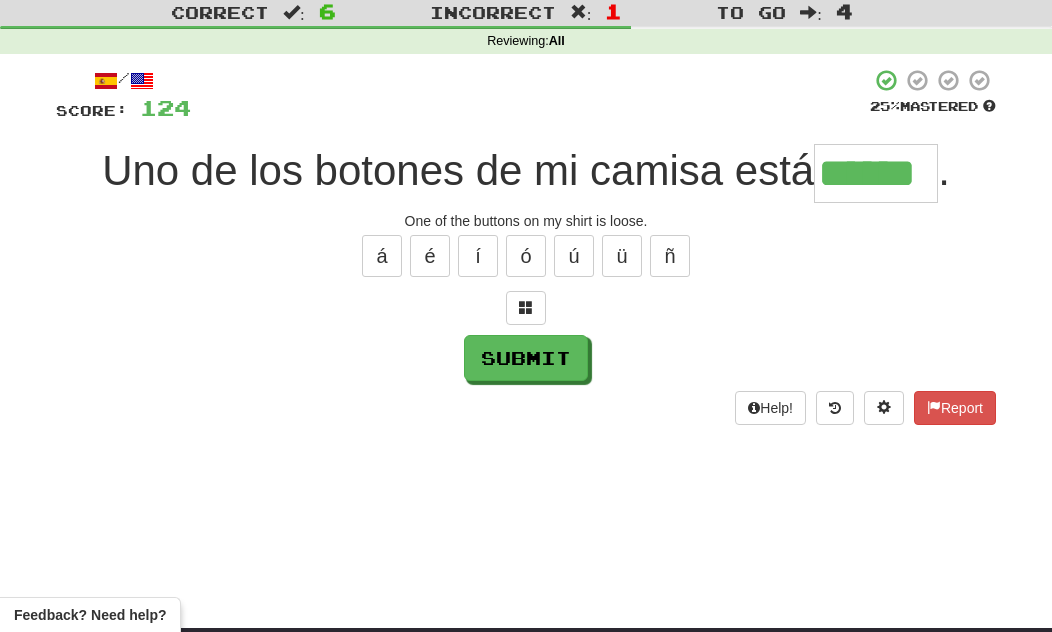type on "******" 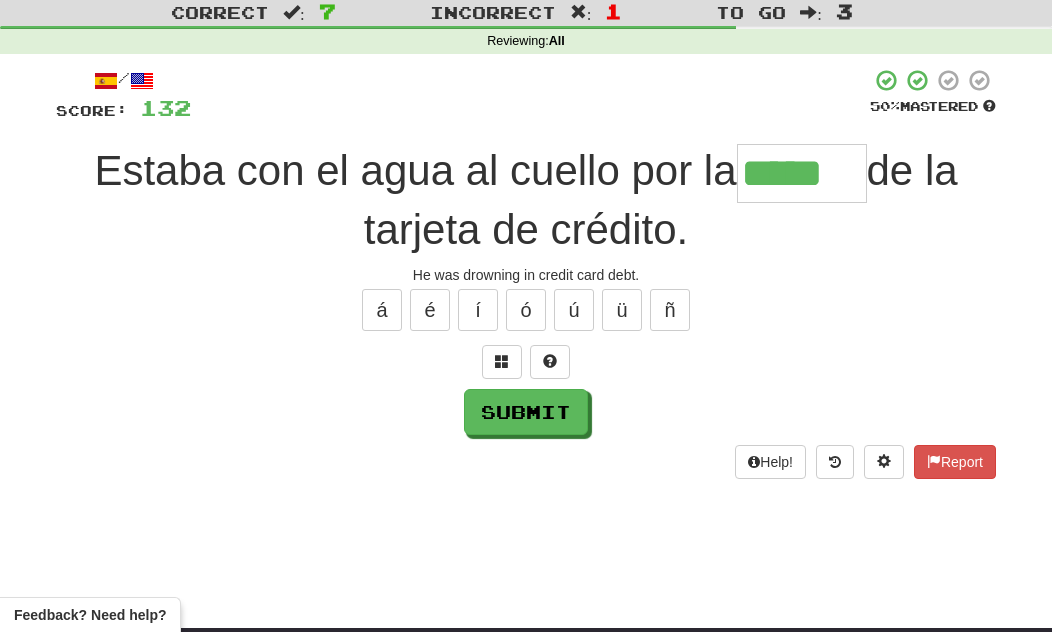 type on "*****" 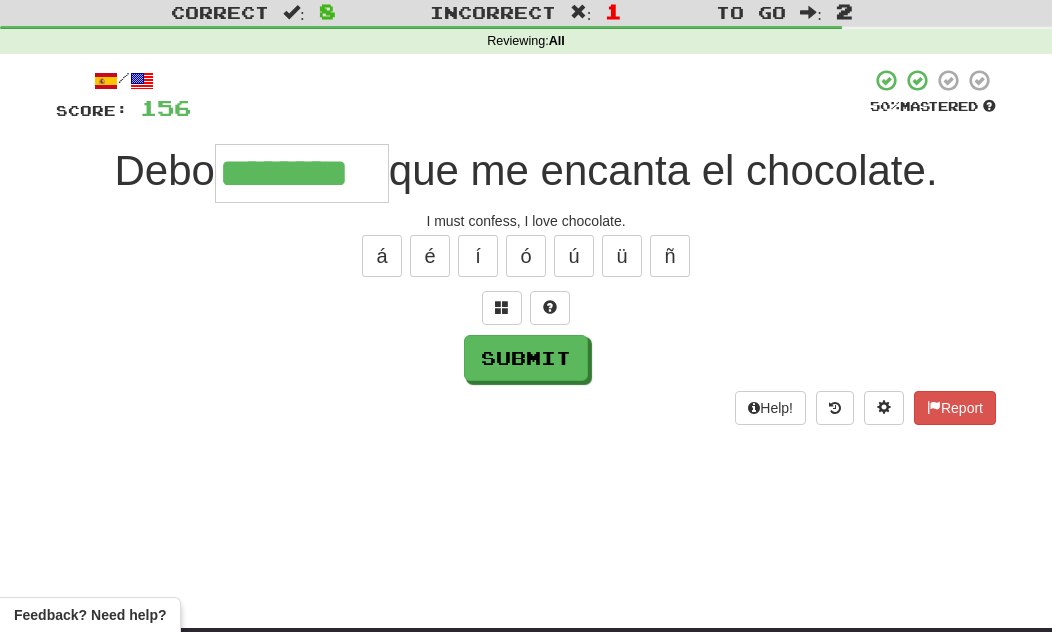 type on "********" 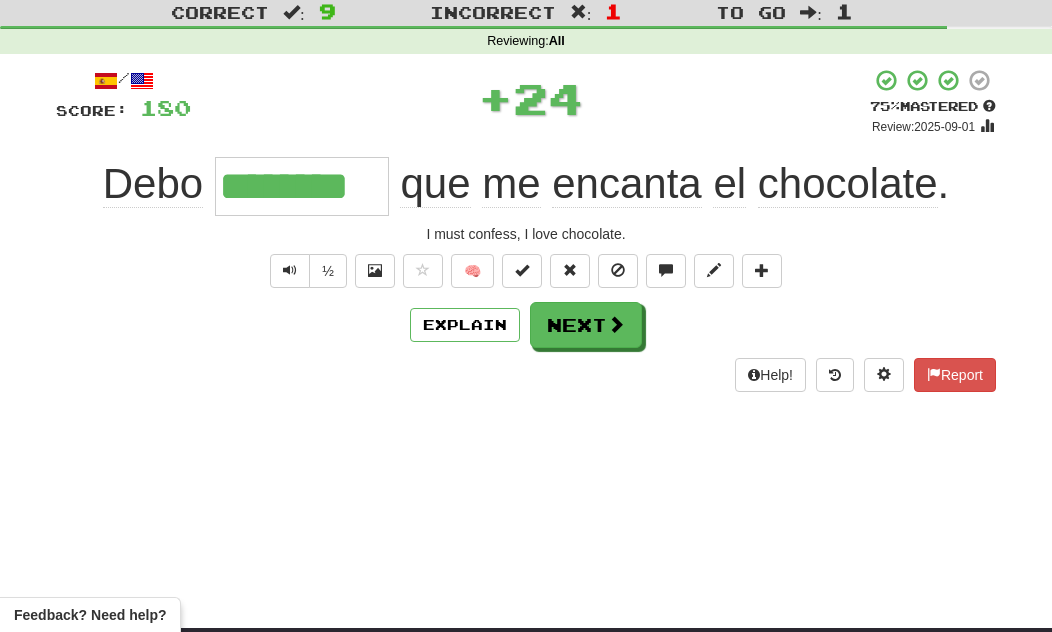 type 